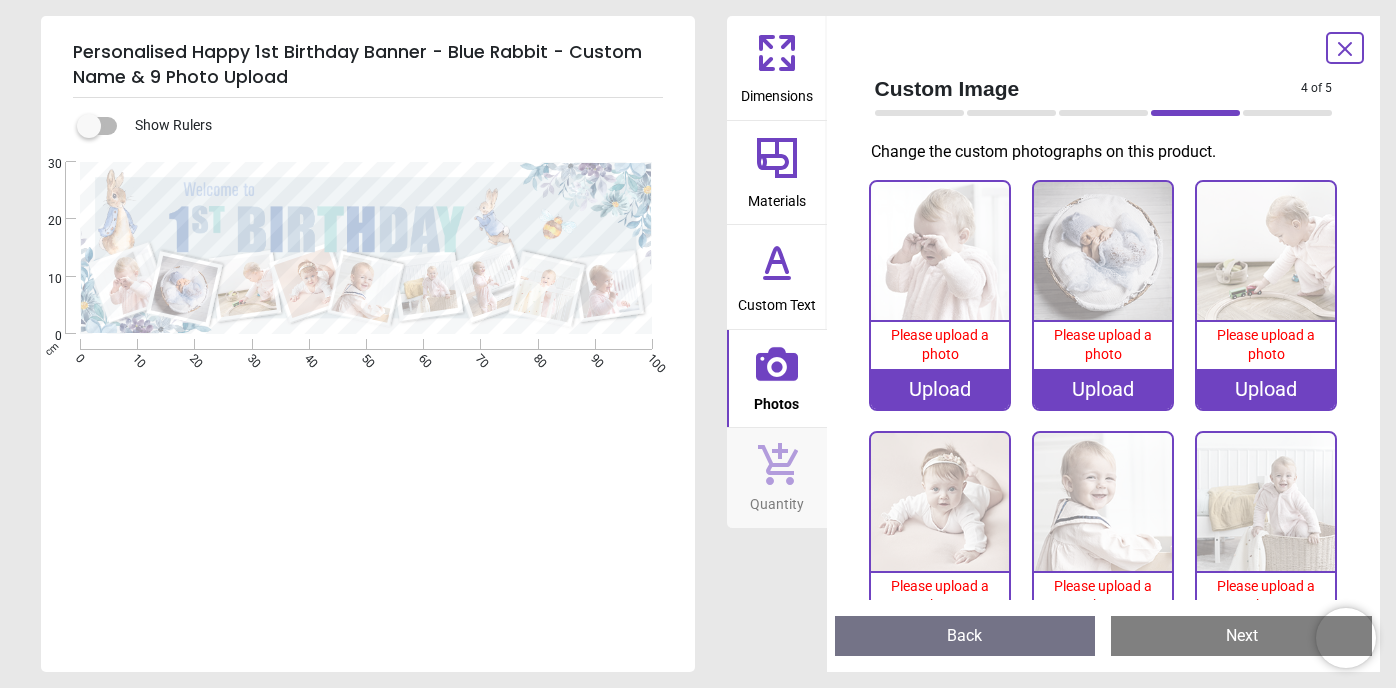 scroll, scrollTop: 0, scrollLeft: 0, axis: both 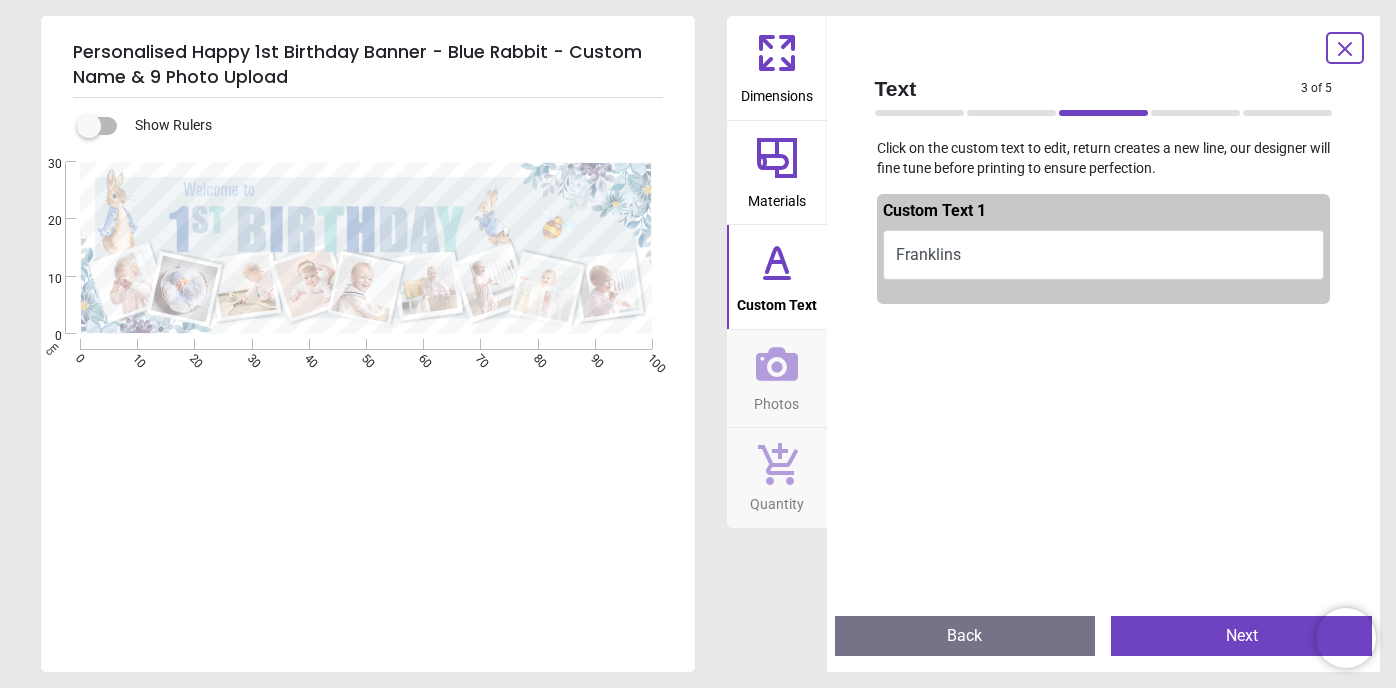 click on "Franklins" at bounding box center (1104, 255) 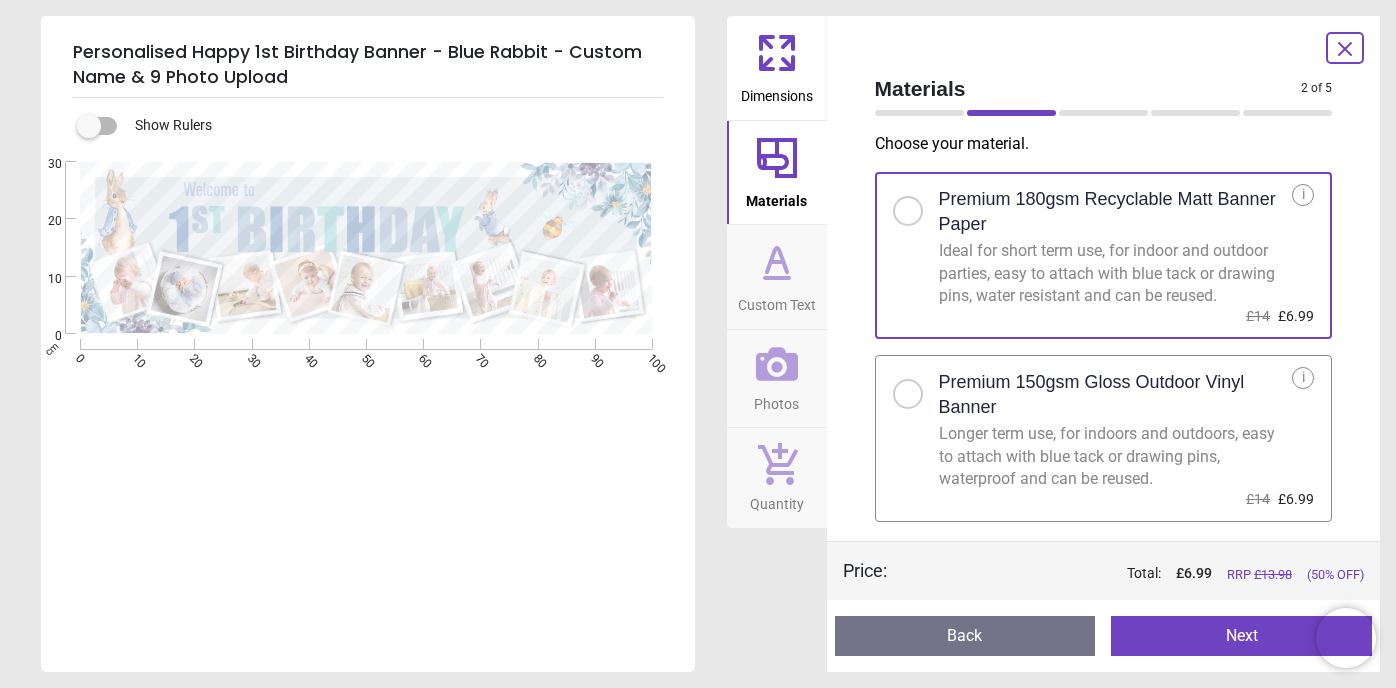 click 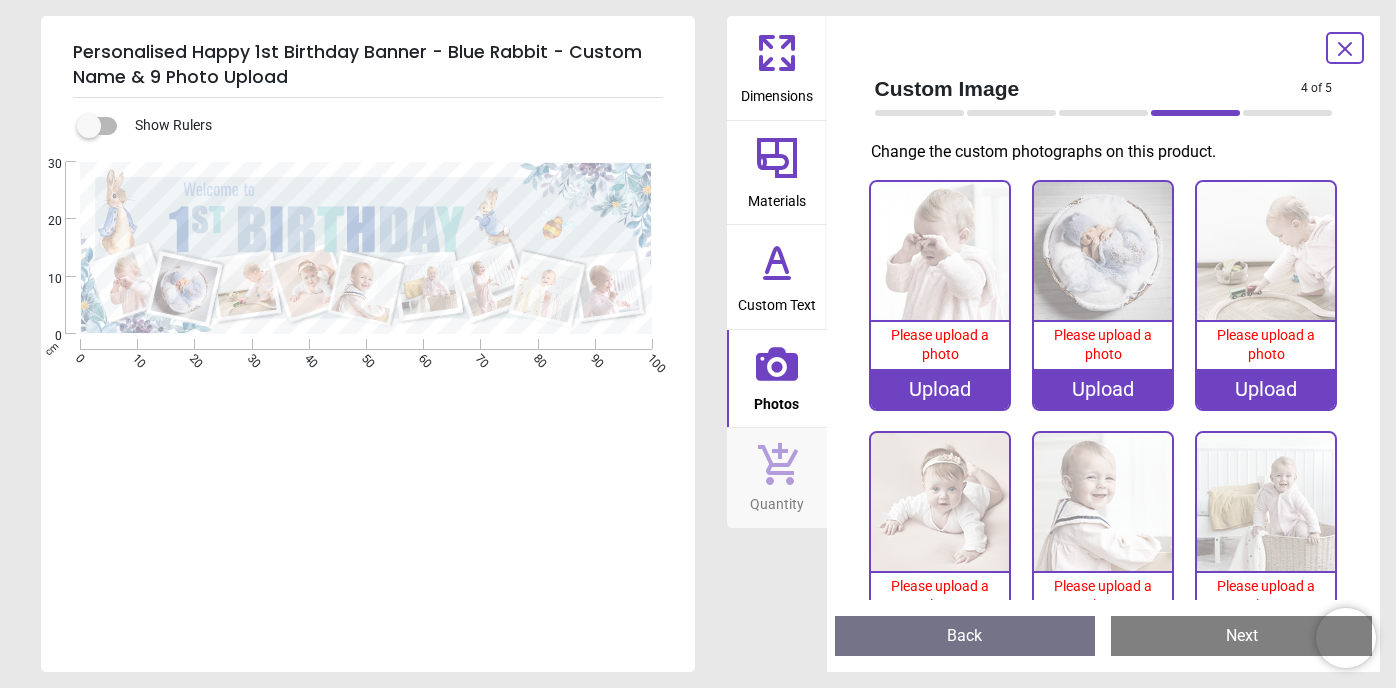 click 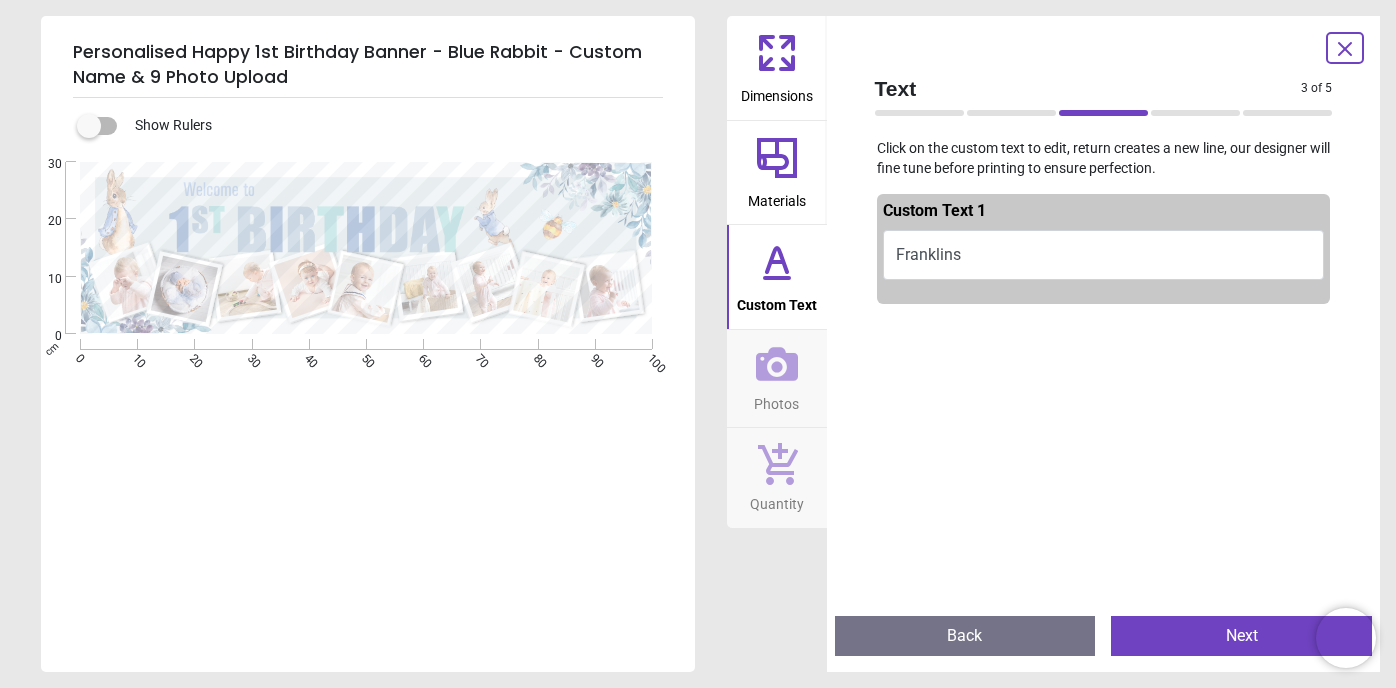 click on "Franklins" at bounding box center (1104, 255) 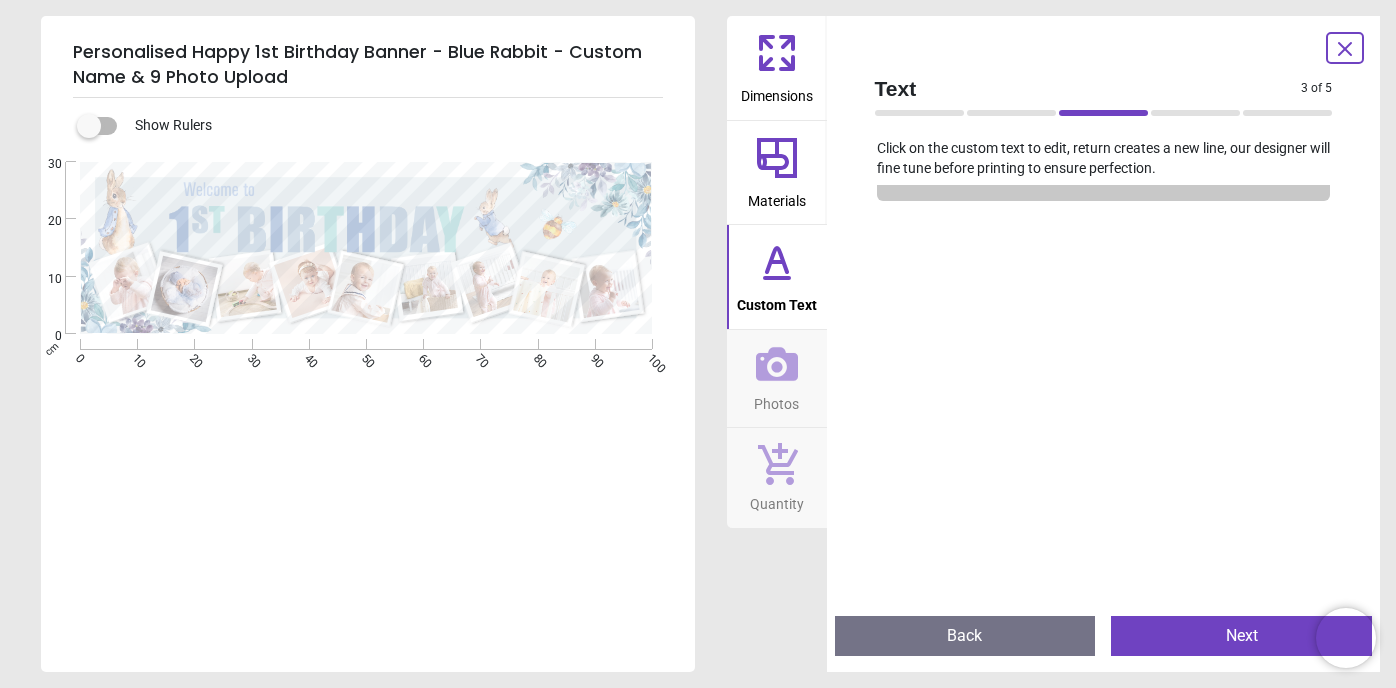 scroll, scrollTop: 0, scrollLeft: 0, axis: both 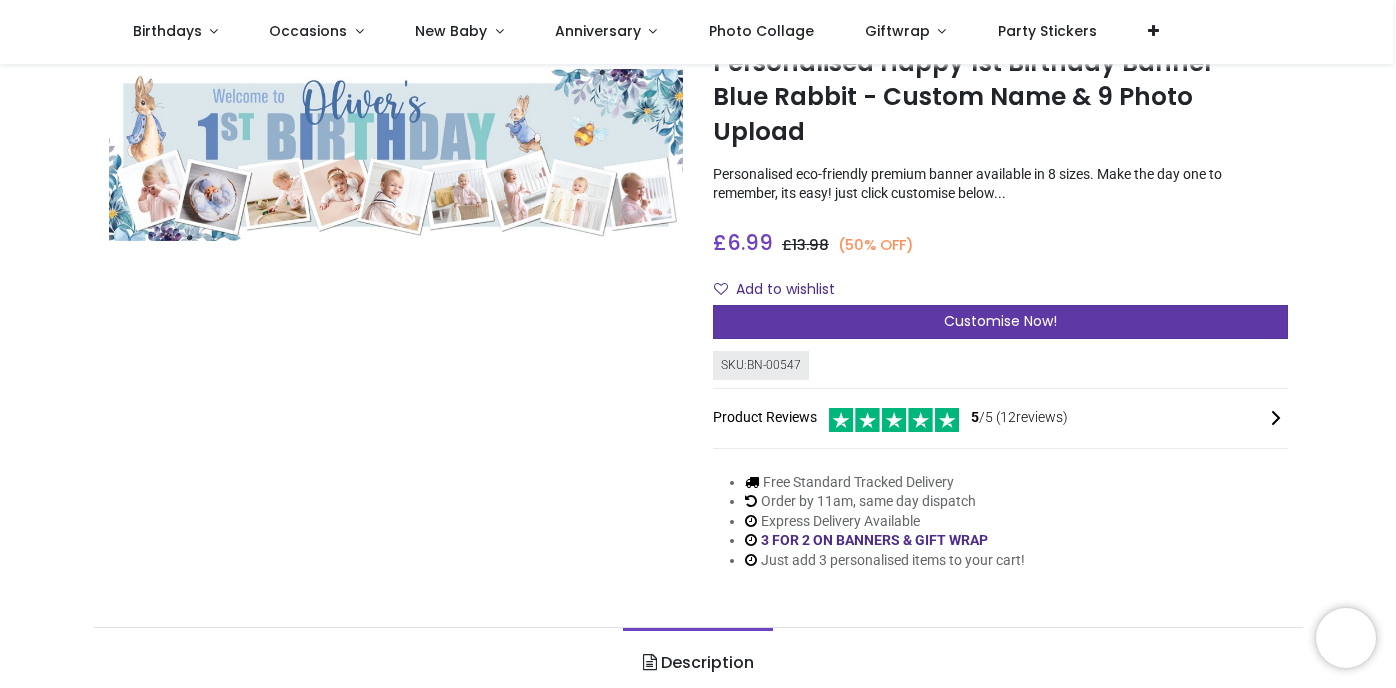 click on "Customise Now!" at bounding box center [1000, 322] 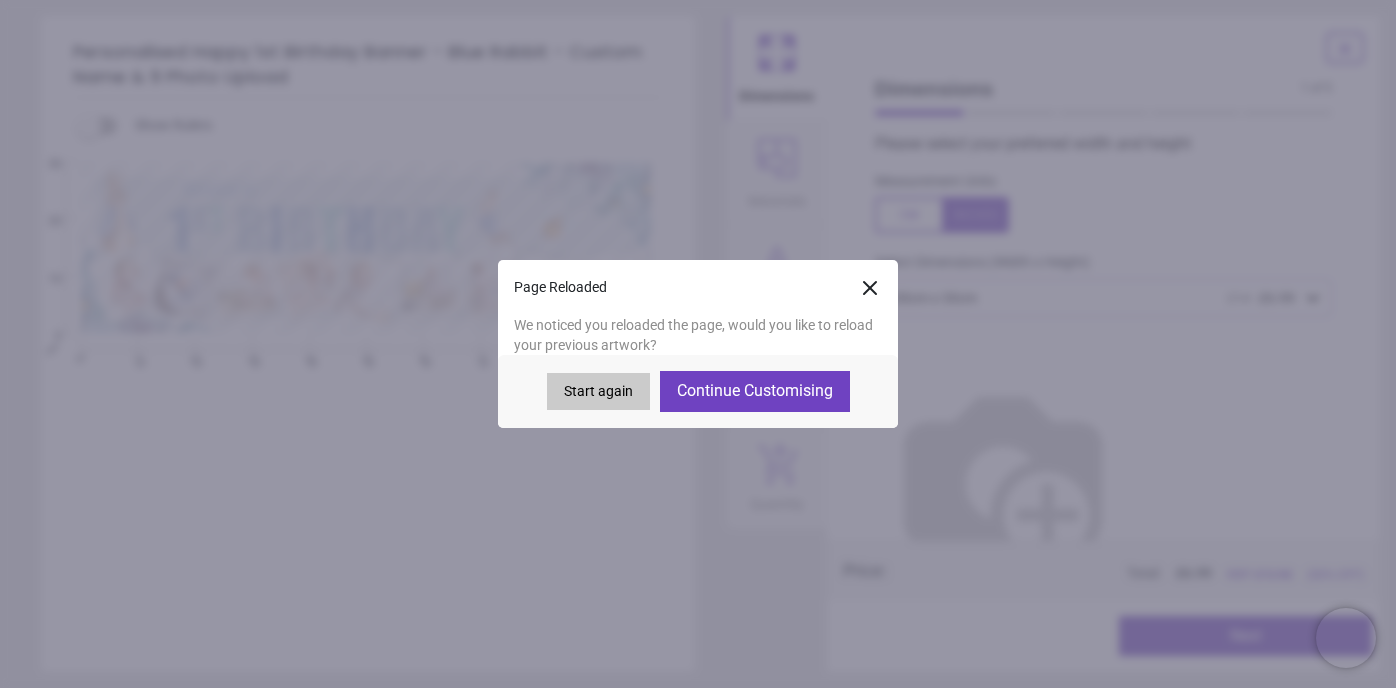 click on "Start again" at bounding box center (598, 392) 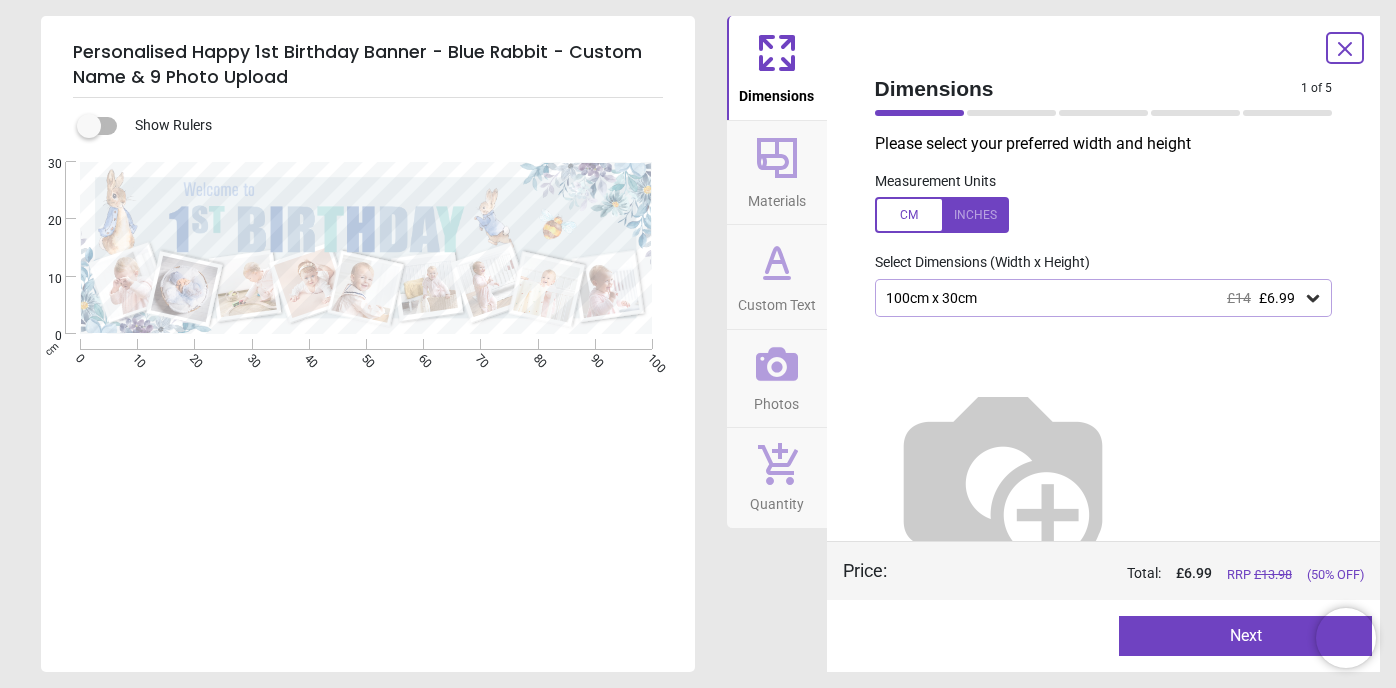 click on "100cm  x  30cm       £14 £6.99" at bounding box center (1094, 298) 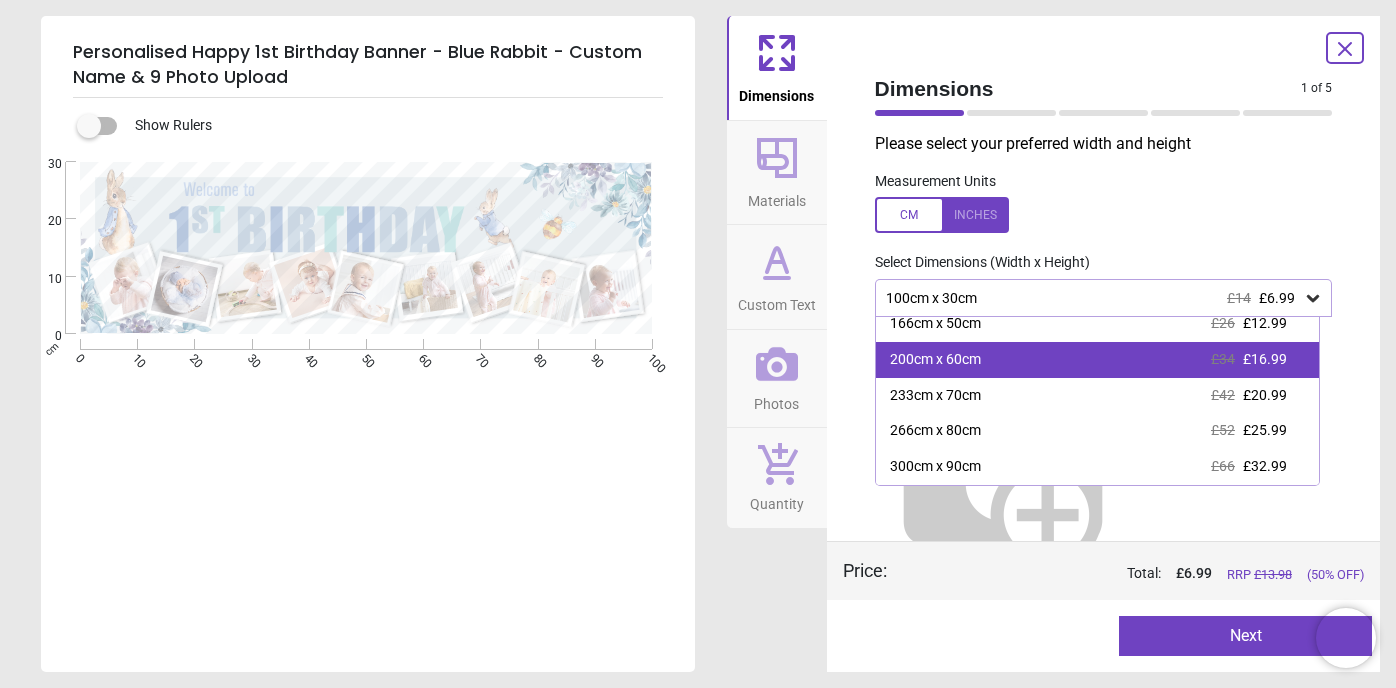 scroll, scrollTop: 0, scrollLeft: 0, axis: both 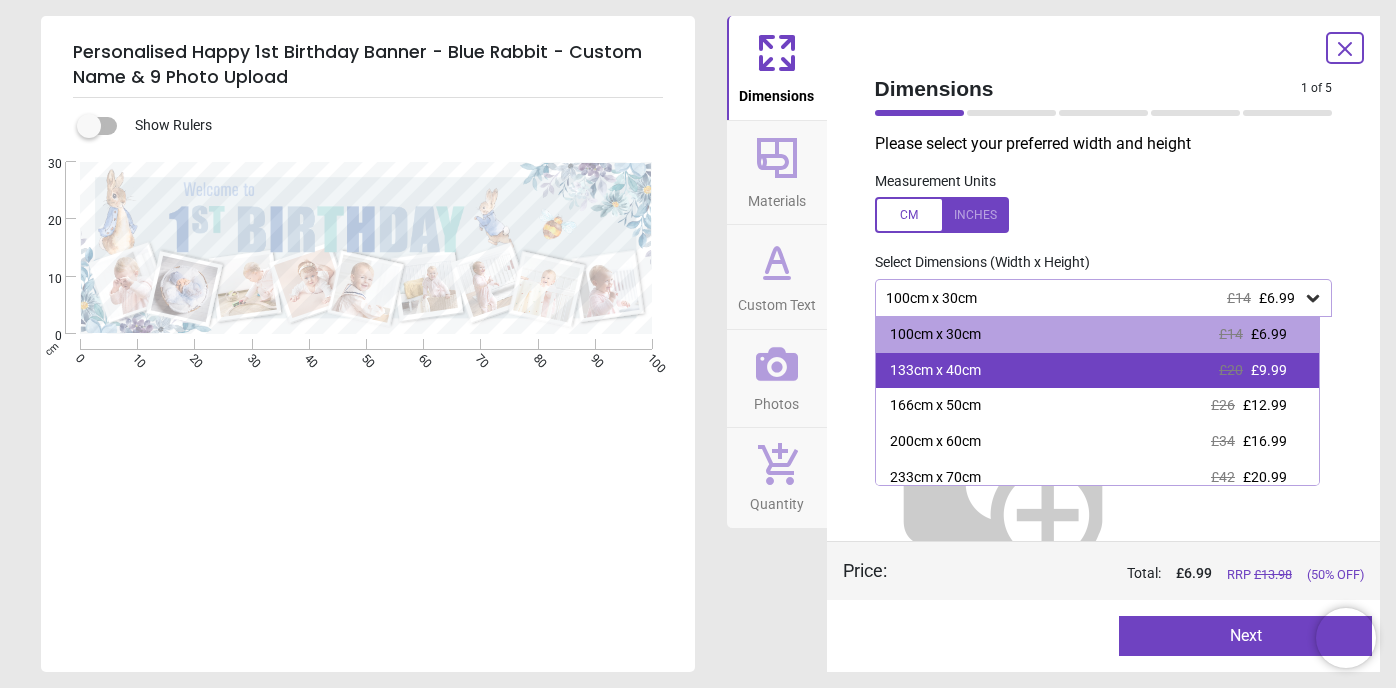 click on "133cm  x  40cm       £20 £9.99" at bounding box center [1098, 371] 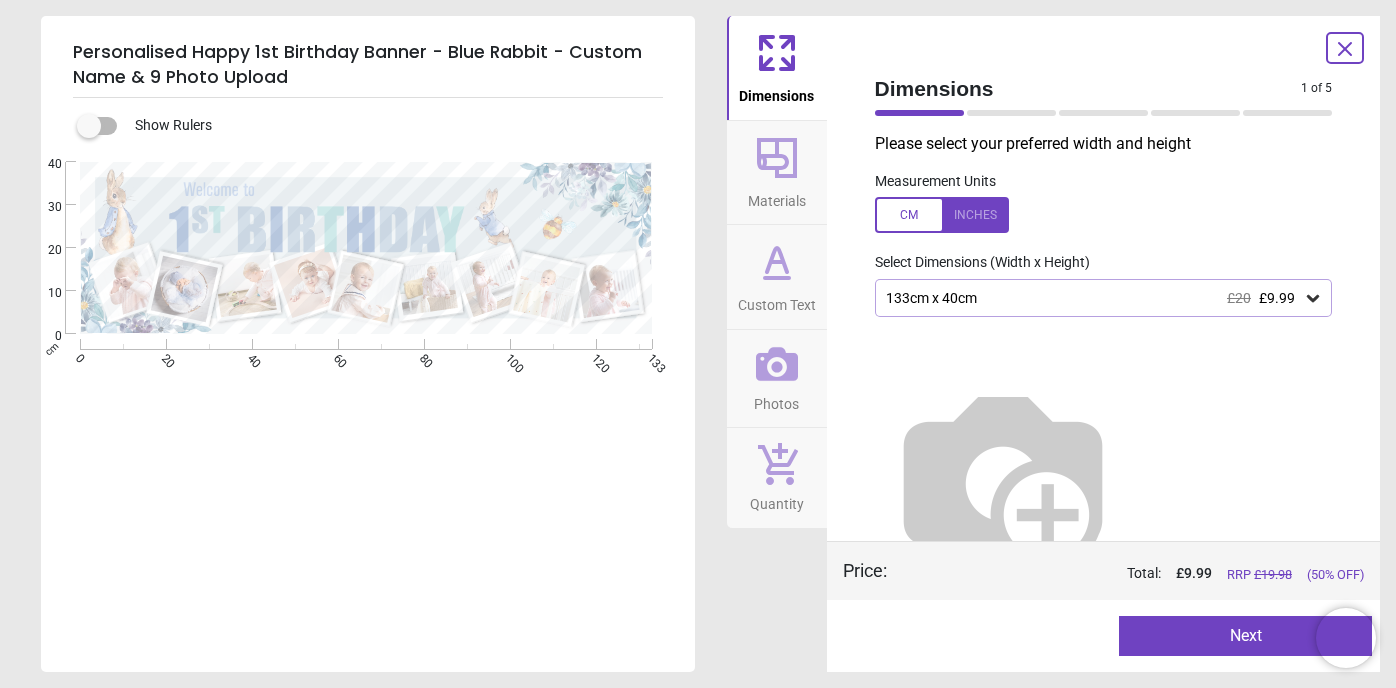 click 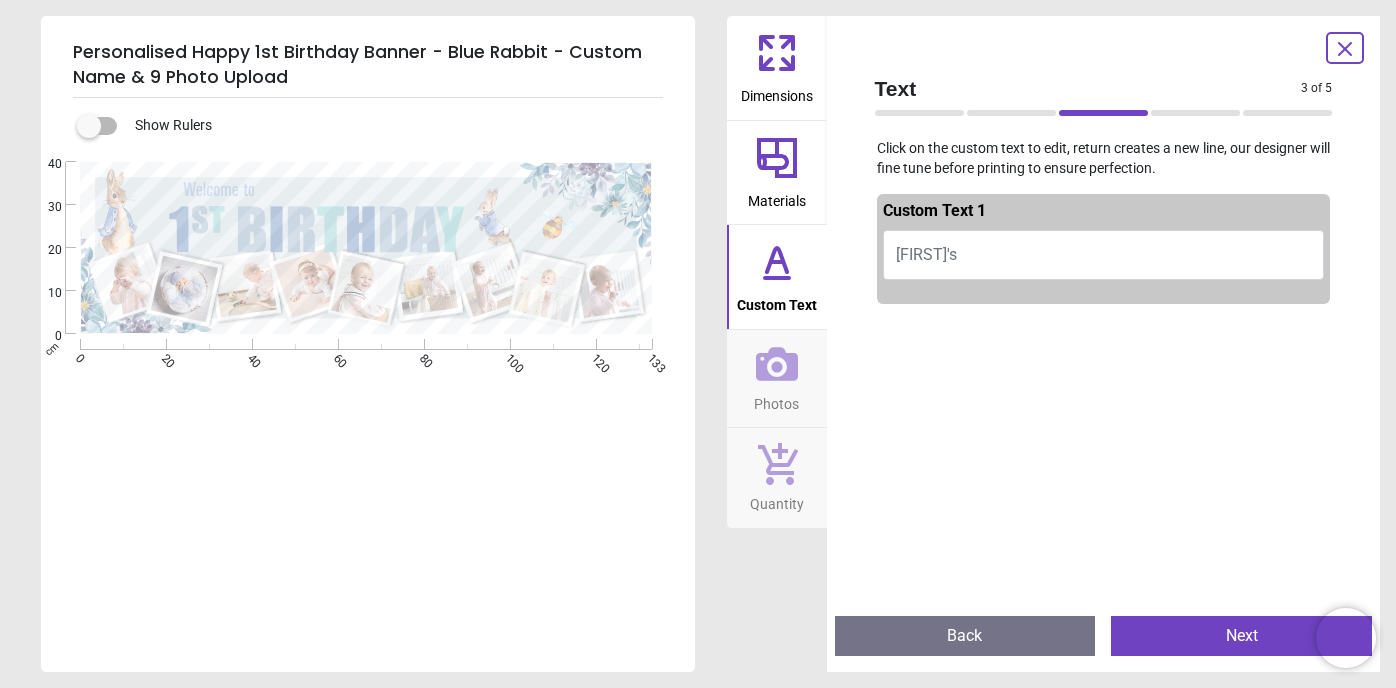 click on "Custom Text 1 Oliver's" at bounding box center (1104, 249) 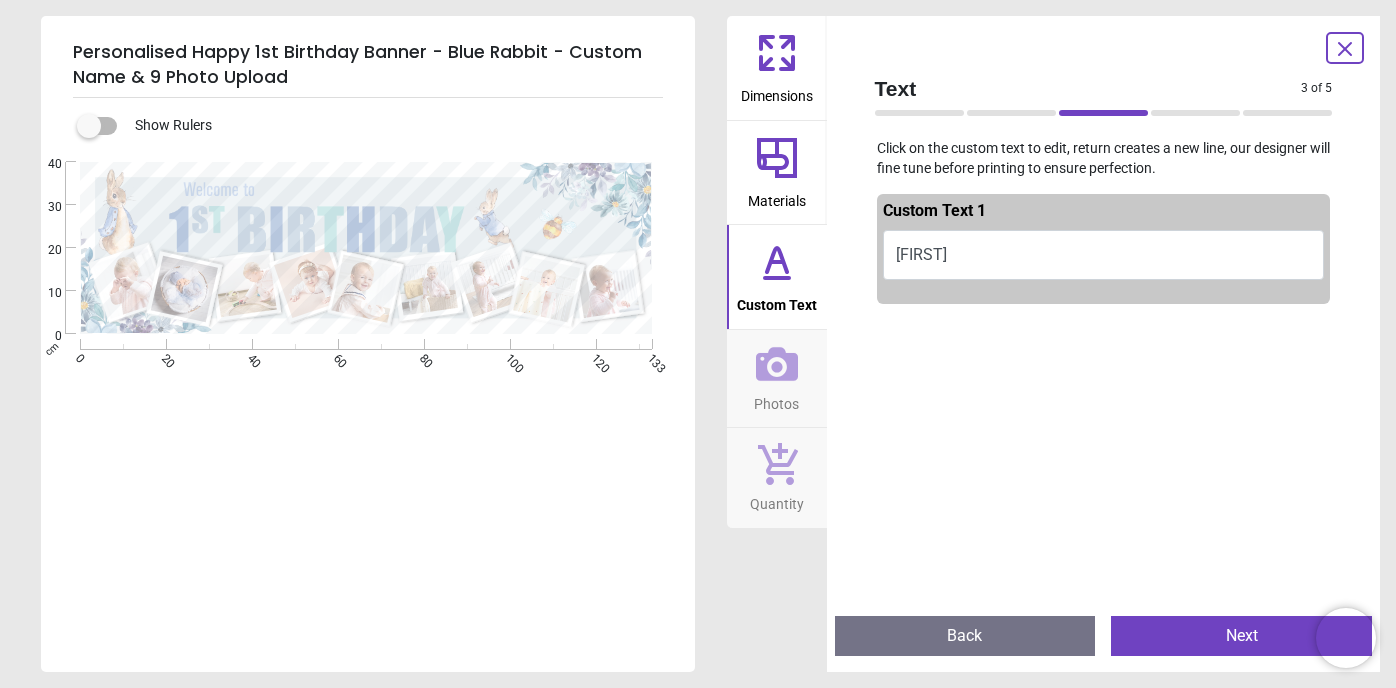 type on "*********" 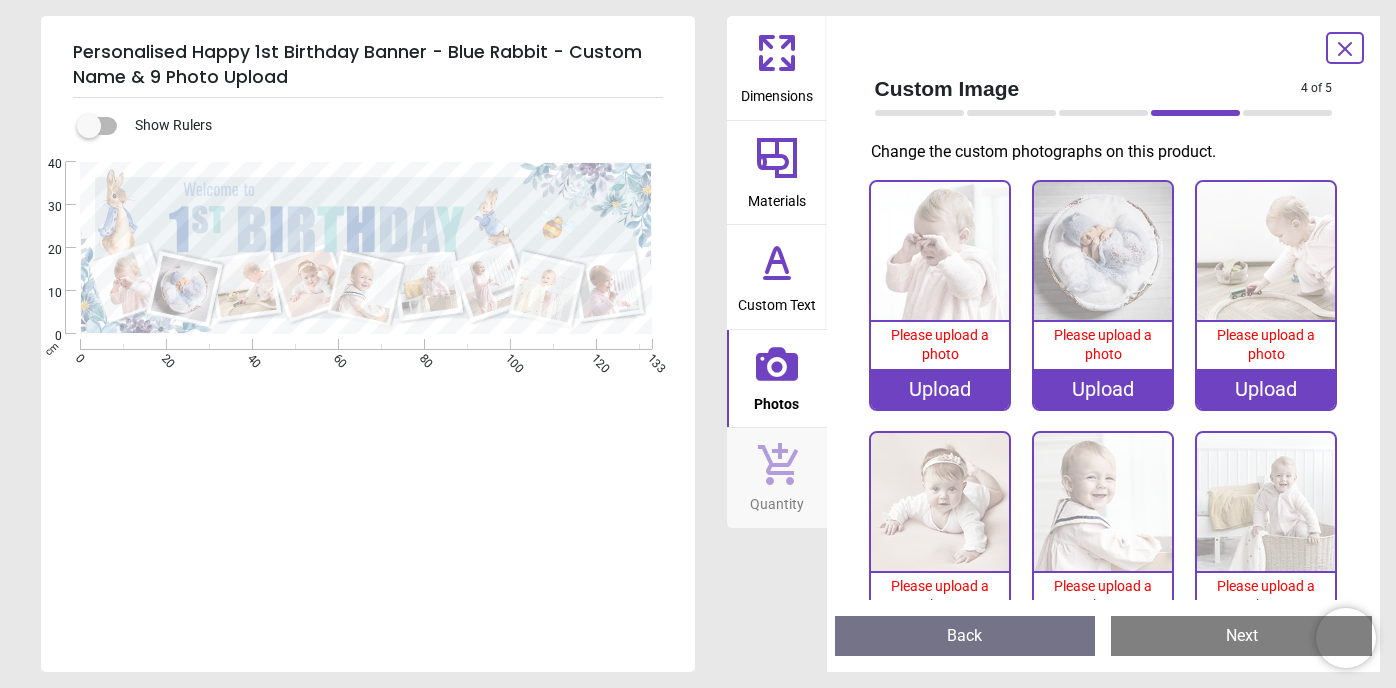click on "Upload" at bounding box center [940, 389] 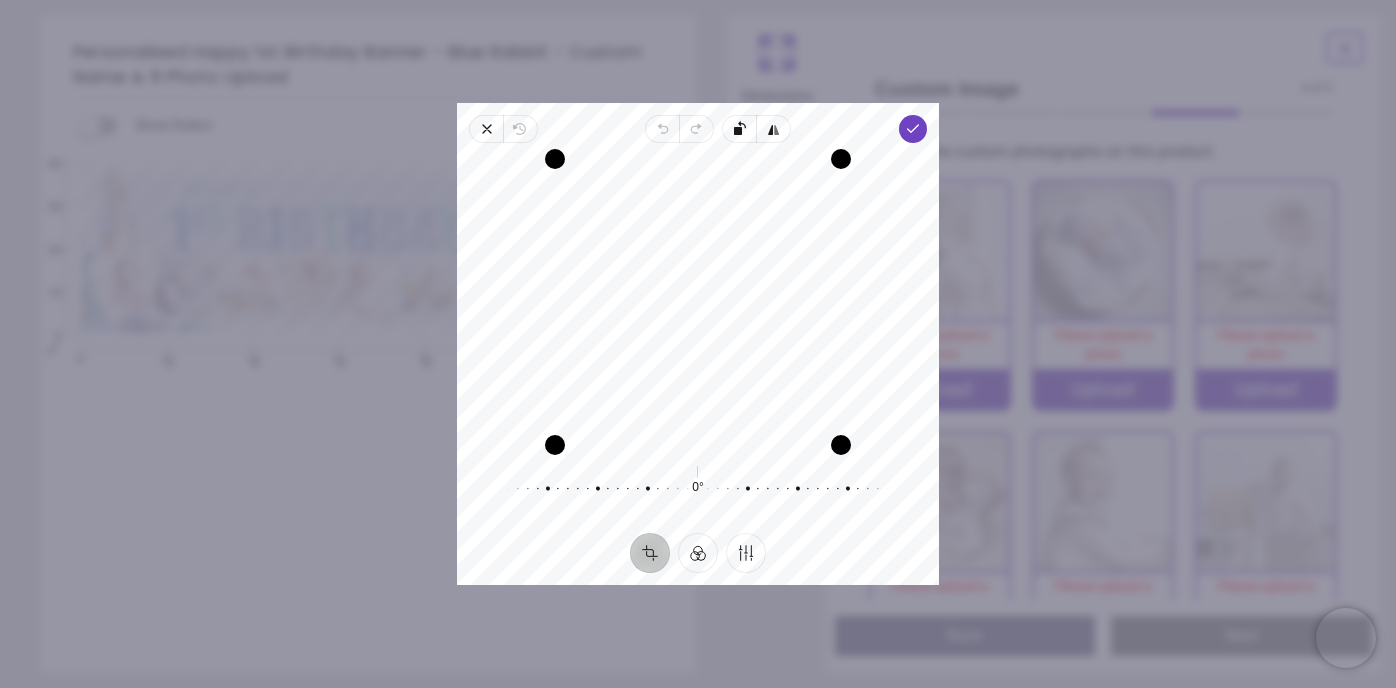 drag, startPoint x: 765, startPoint y: 283, endPoint x: 786, endPoint y: 295, distance: 24.186773 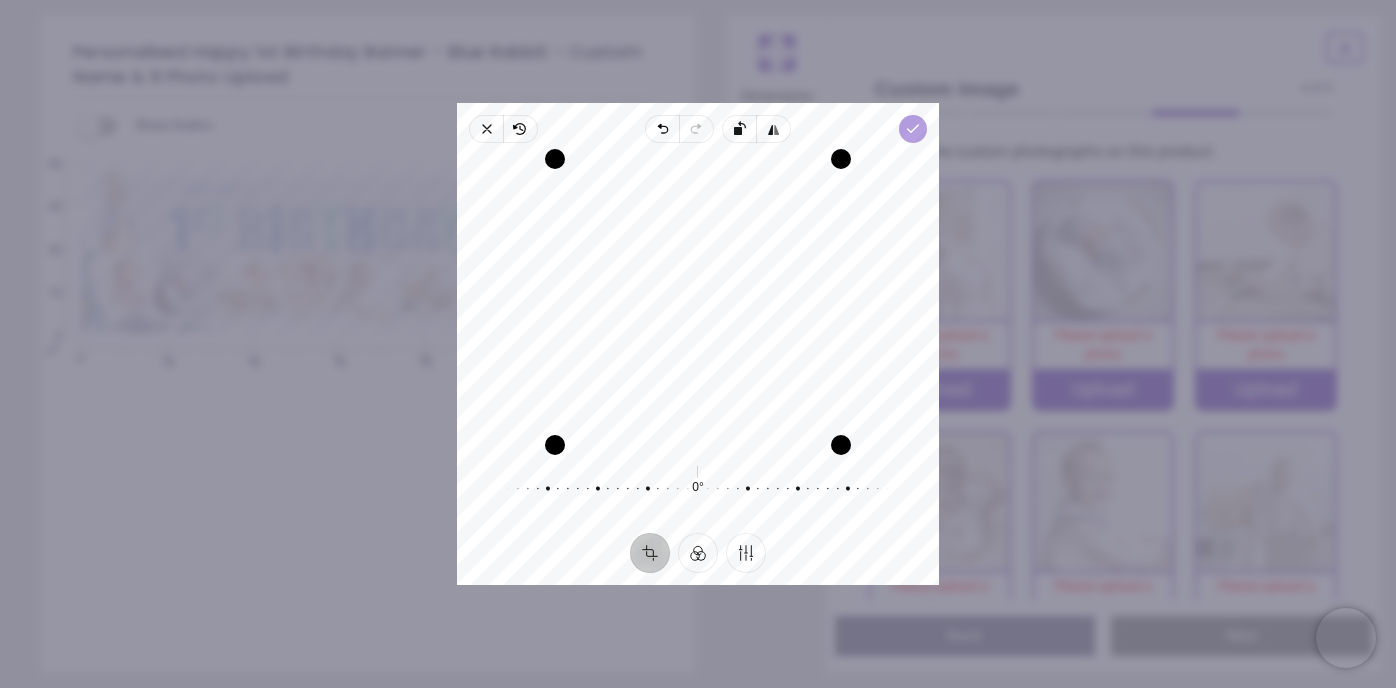 click on "Done" at bounding box center (913, 129) 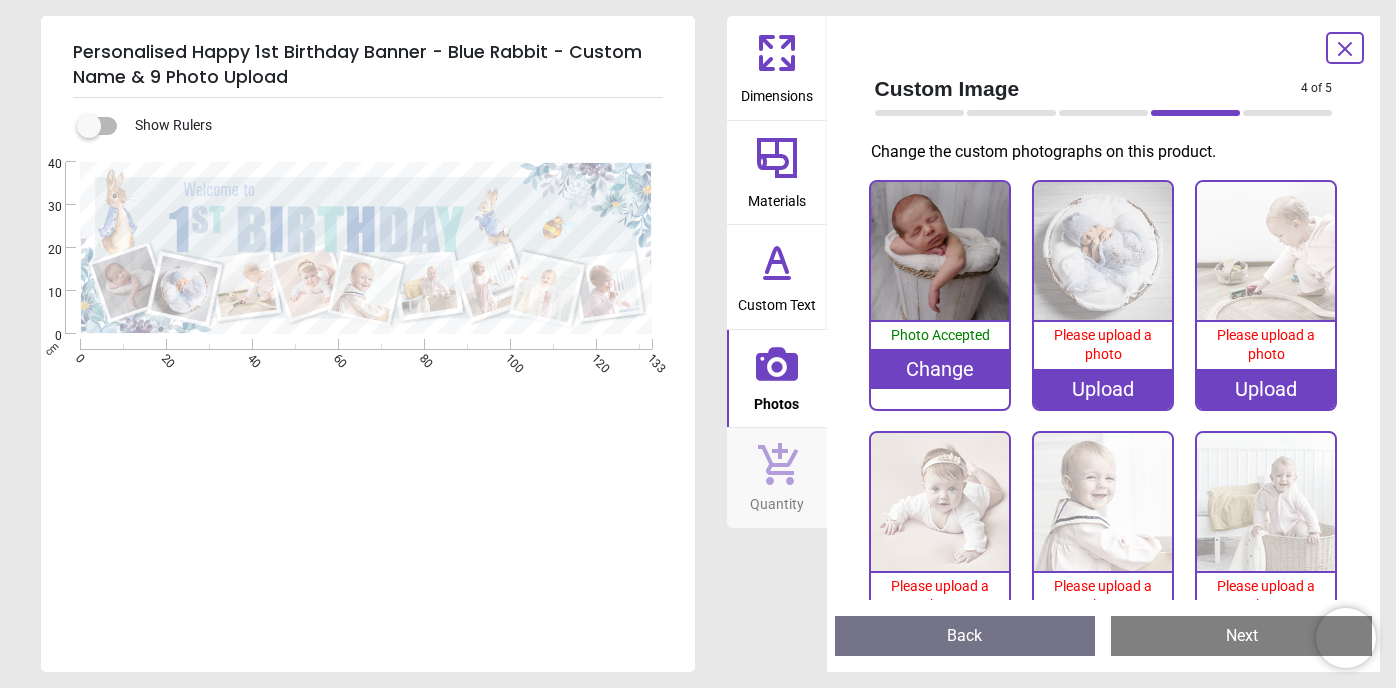 click on "Upload" at bounding box center (1103, 389) 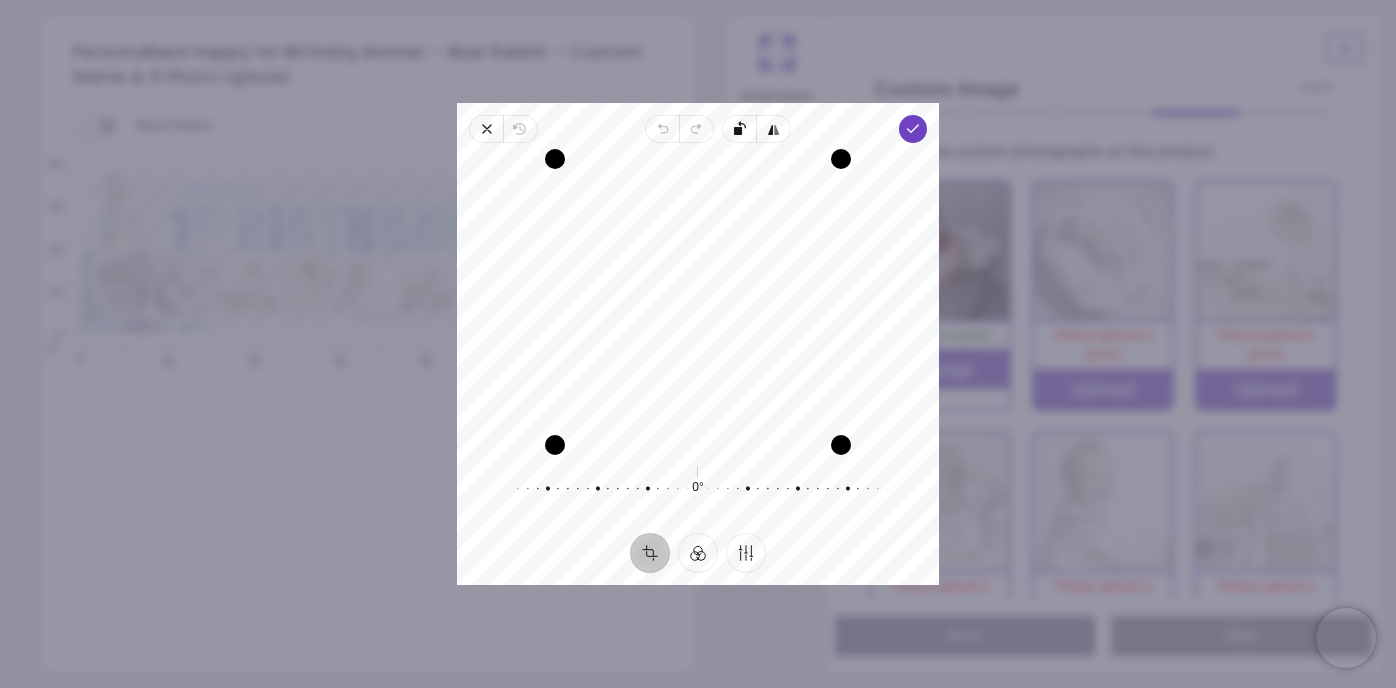 drag, startPoint x: 724, startPoint y: 351, endPoint x: 676, endPoint y: 333, distance: 51.264023 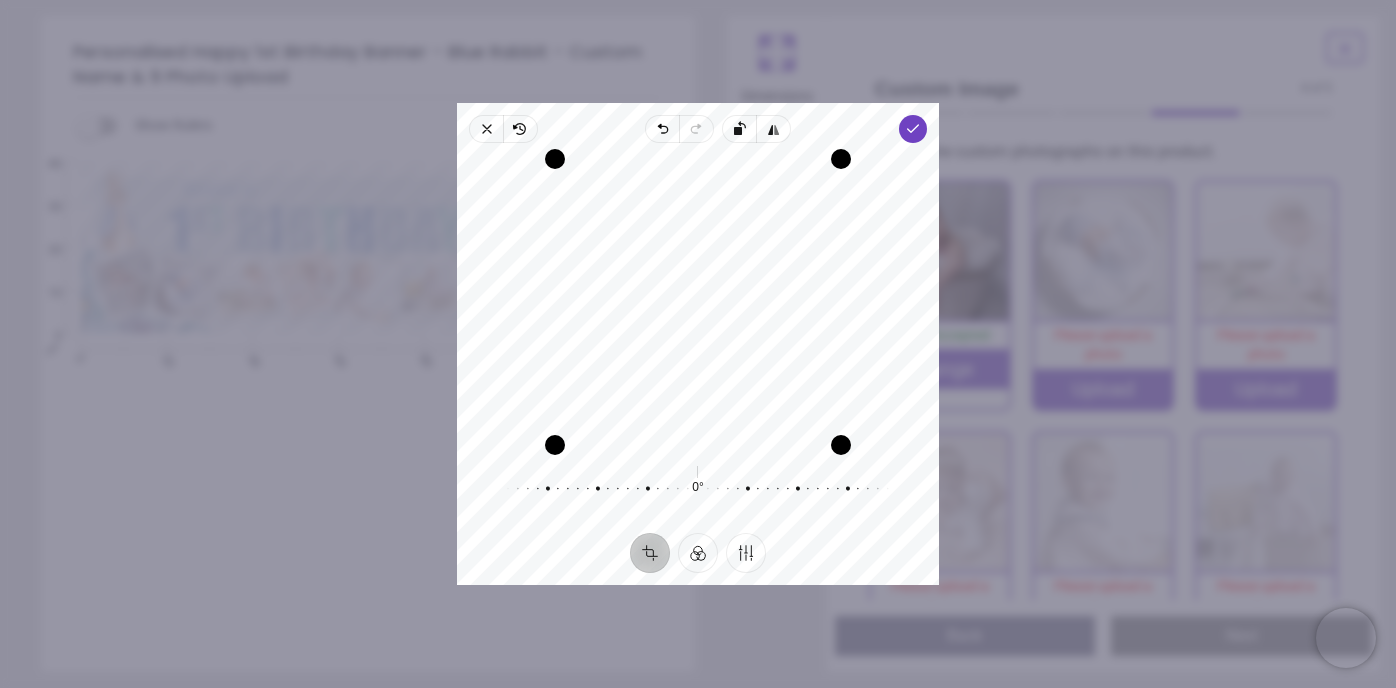 click at bounding box center [688, 489] 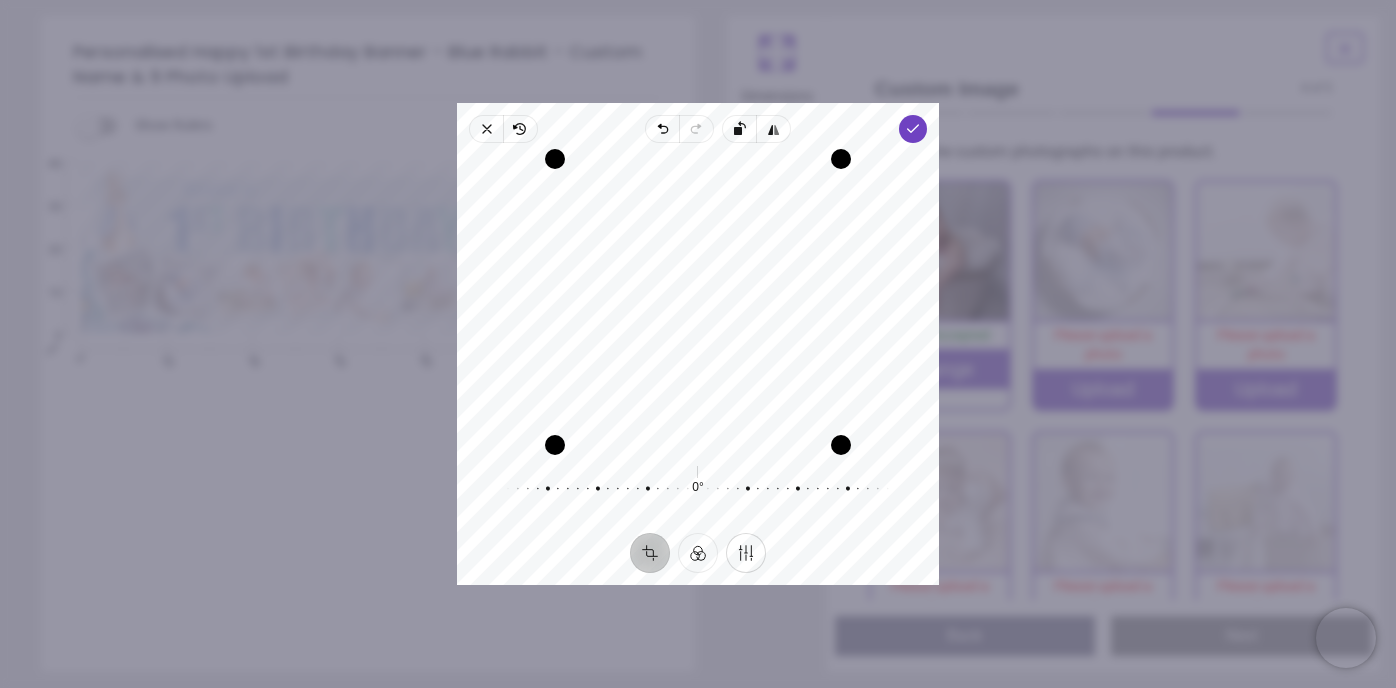 click on "Finetune" at bounding box center (746, 553) 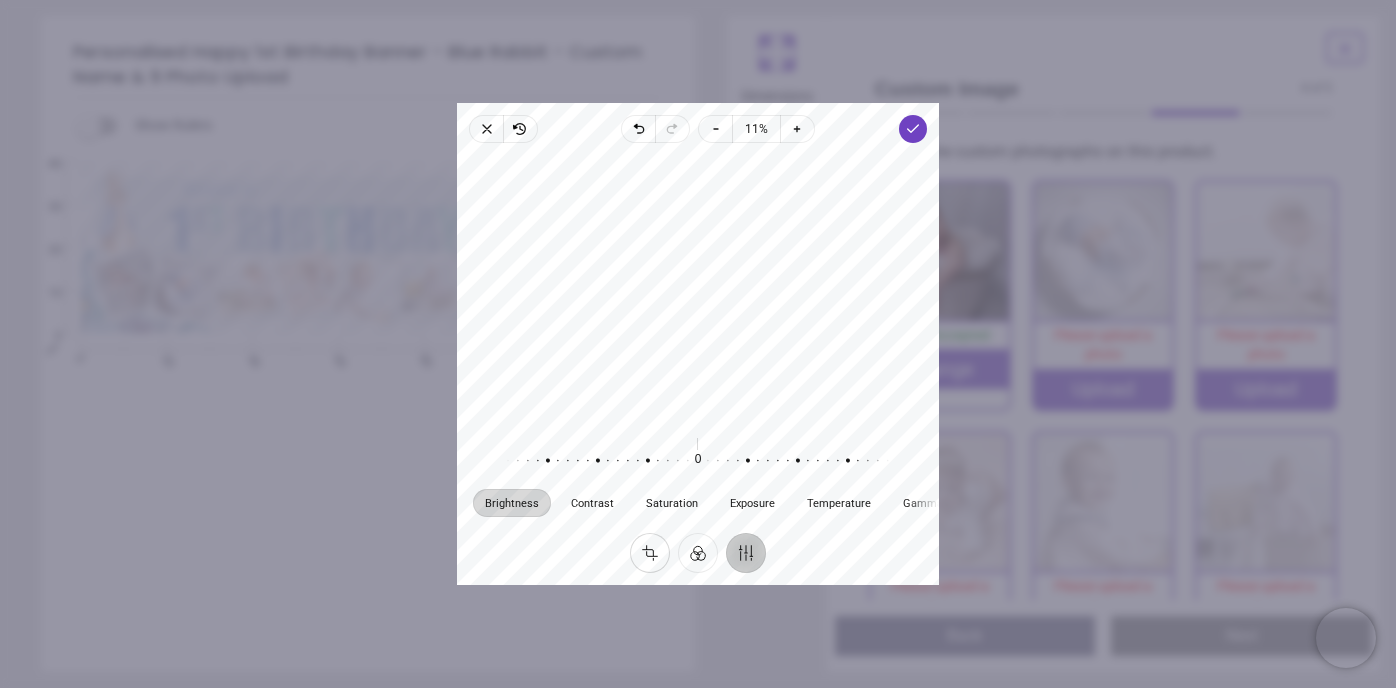 click on "Crop" at bounding box center (650, 553) 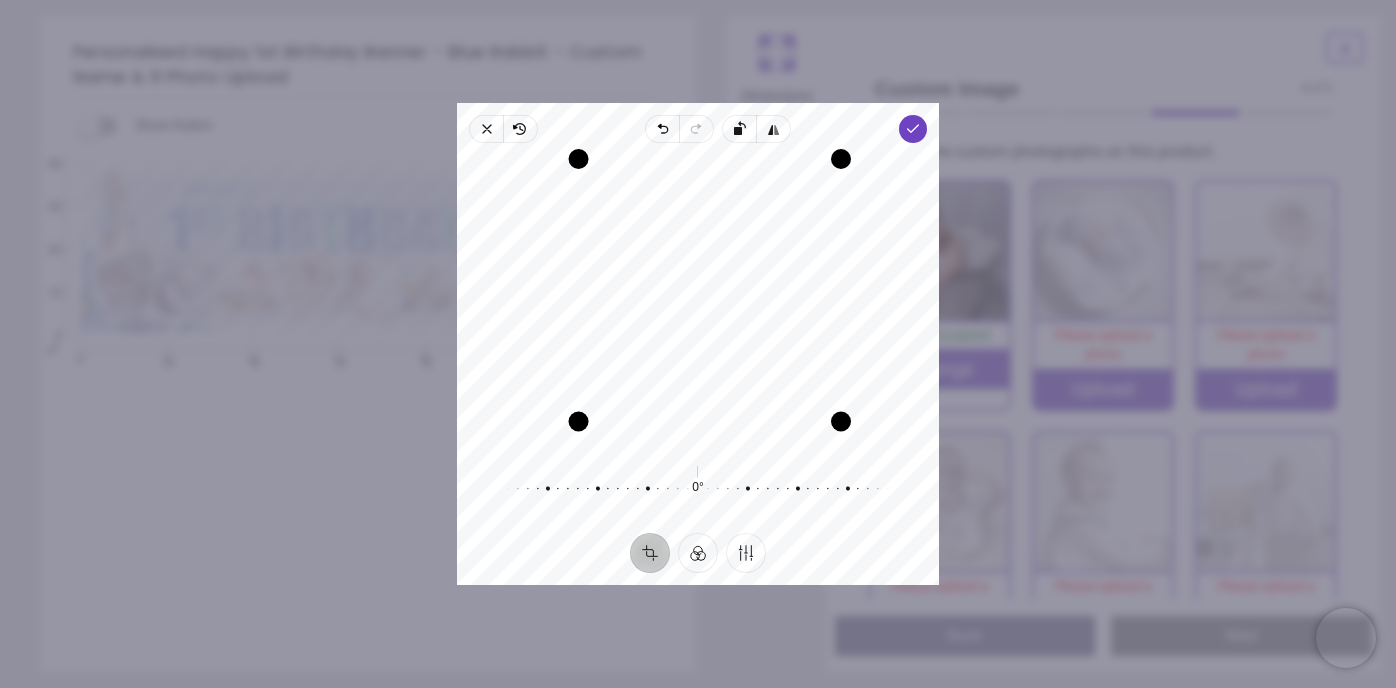 drag, startPoint x: 556, startPoint y: 446, endPoint x: 603, endPoint y: 444, distance: 47.042534 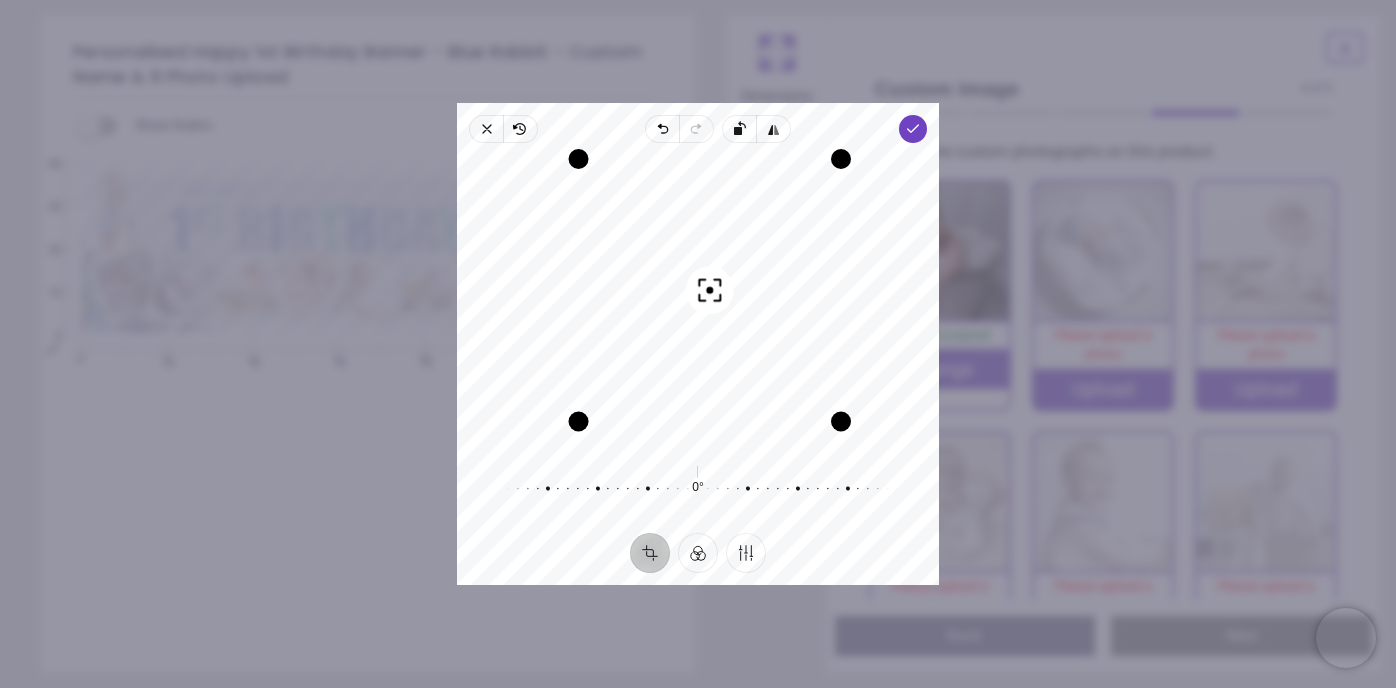 drag, startPoint x: 712, startPoint y: 243, endPoint x: 681, endPoint y: 243, distance: 31 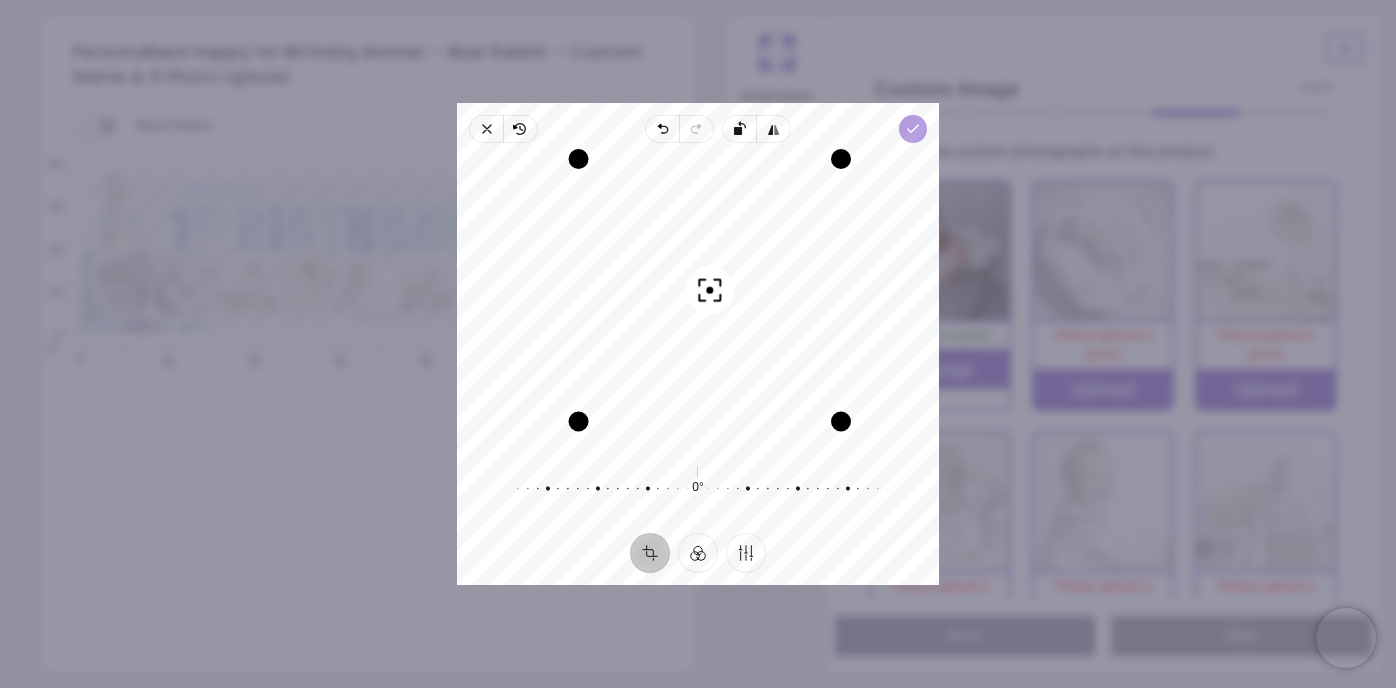 click on "Done" at bounding box center [913, 129] 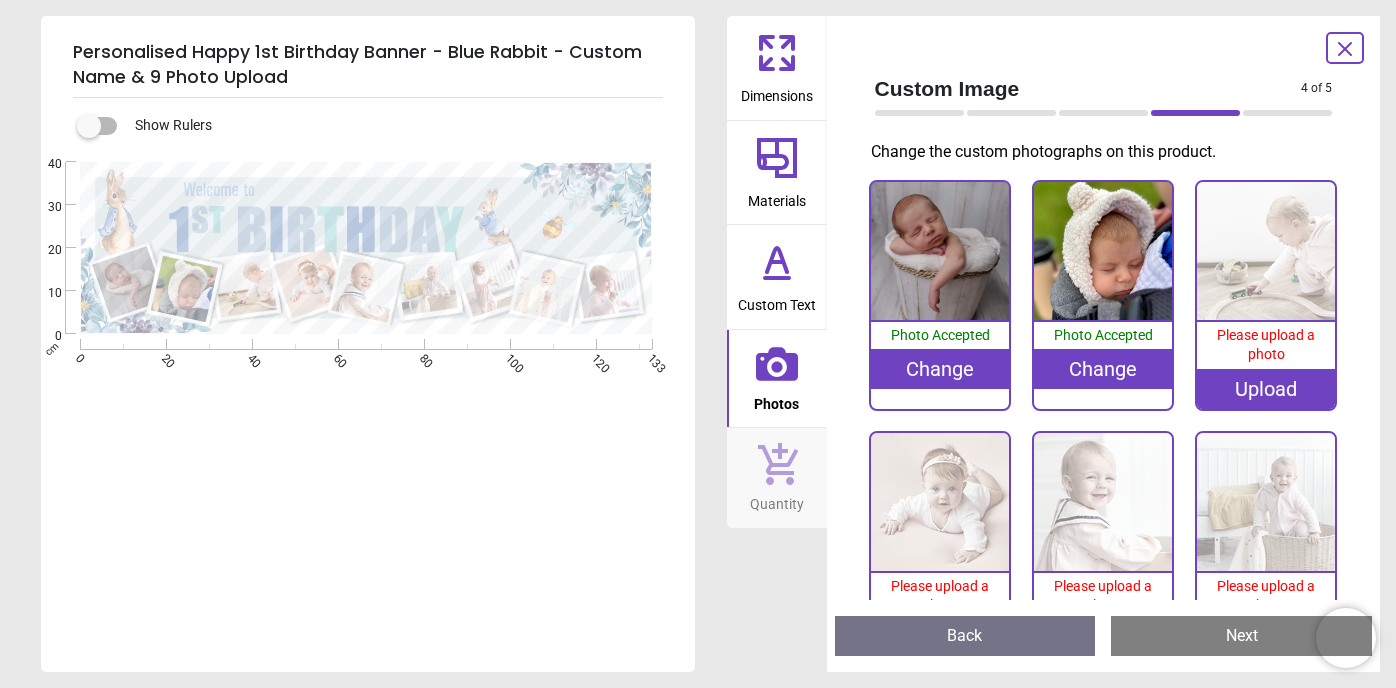 click 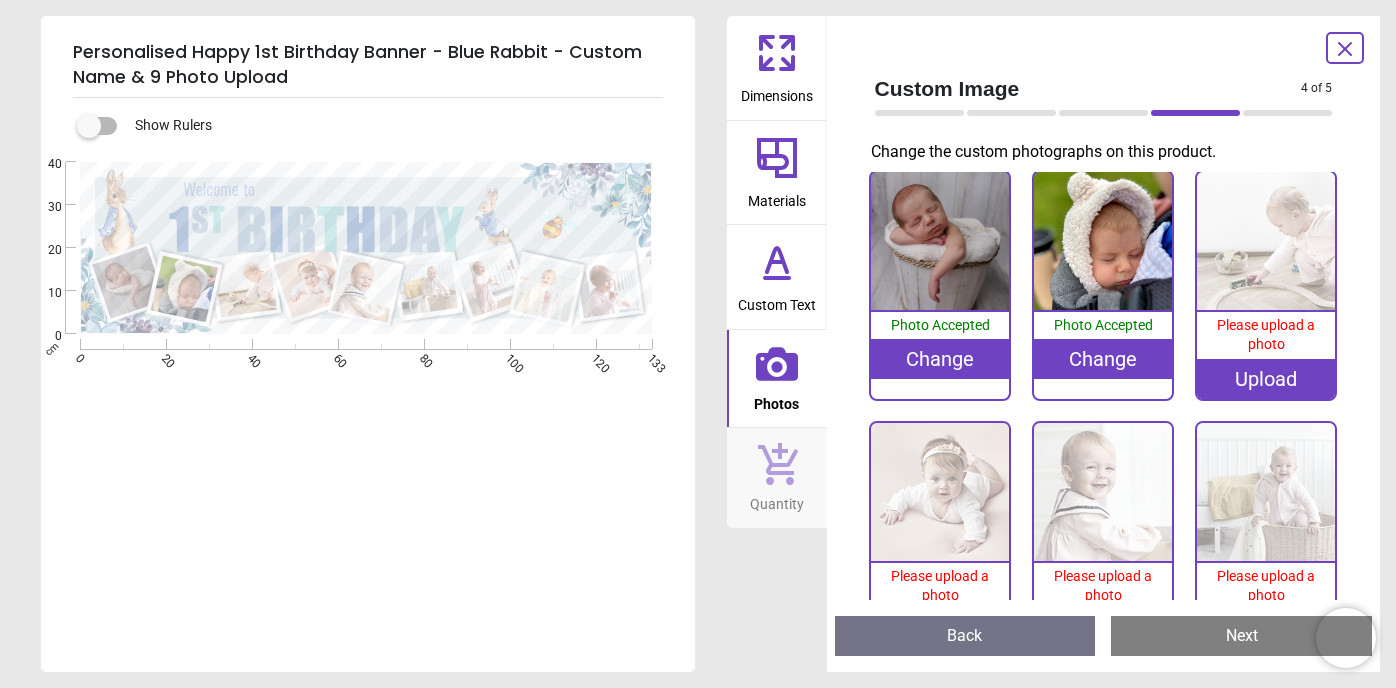 click on "Change" at bounding box center (940, 359) 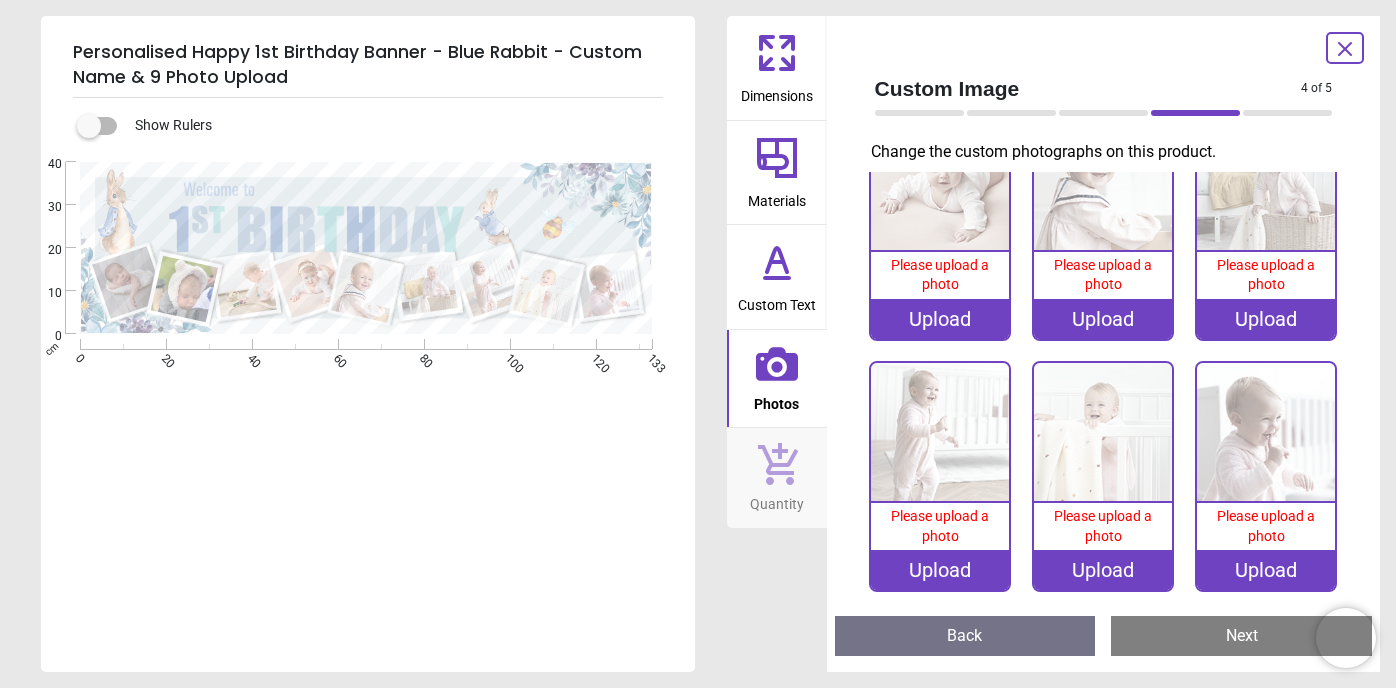 scroll, scrollTop: 320, scrollLeft: 0, axis: vertical 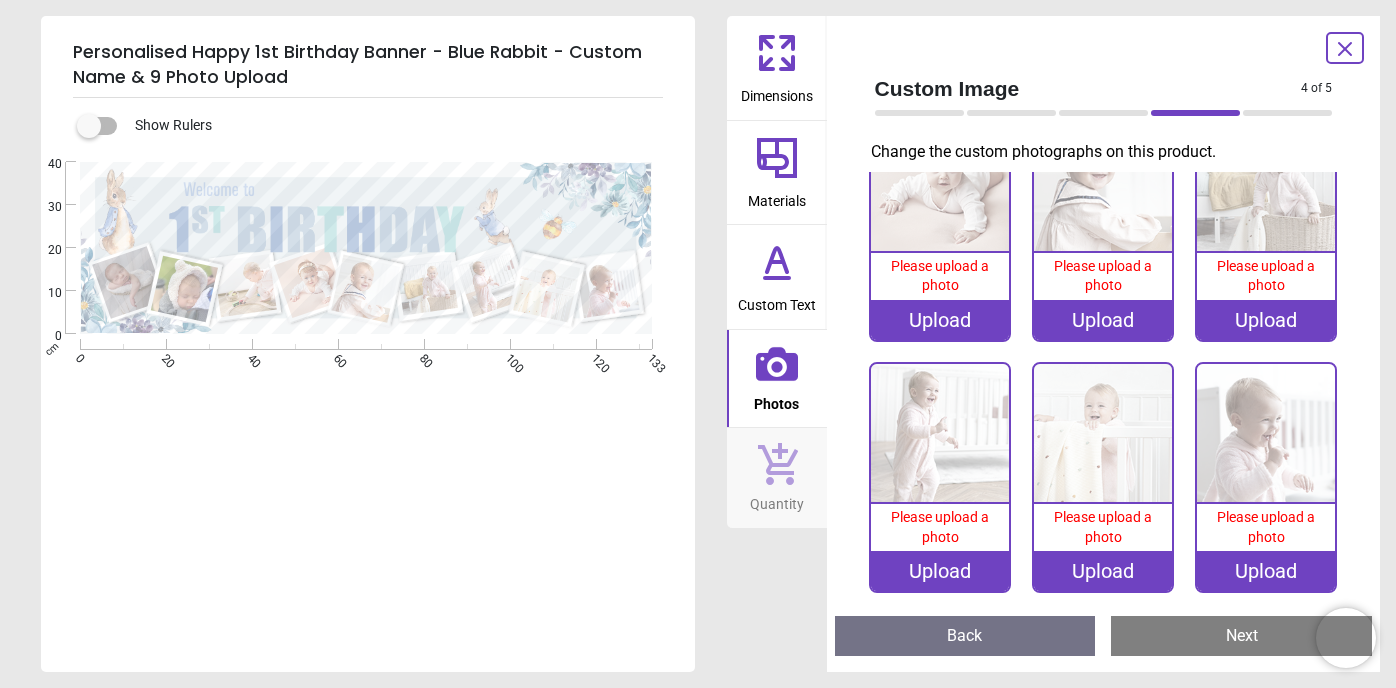 click on "Upload" at bounding box center [1266, 571] 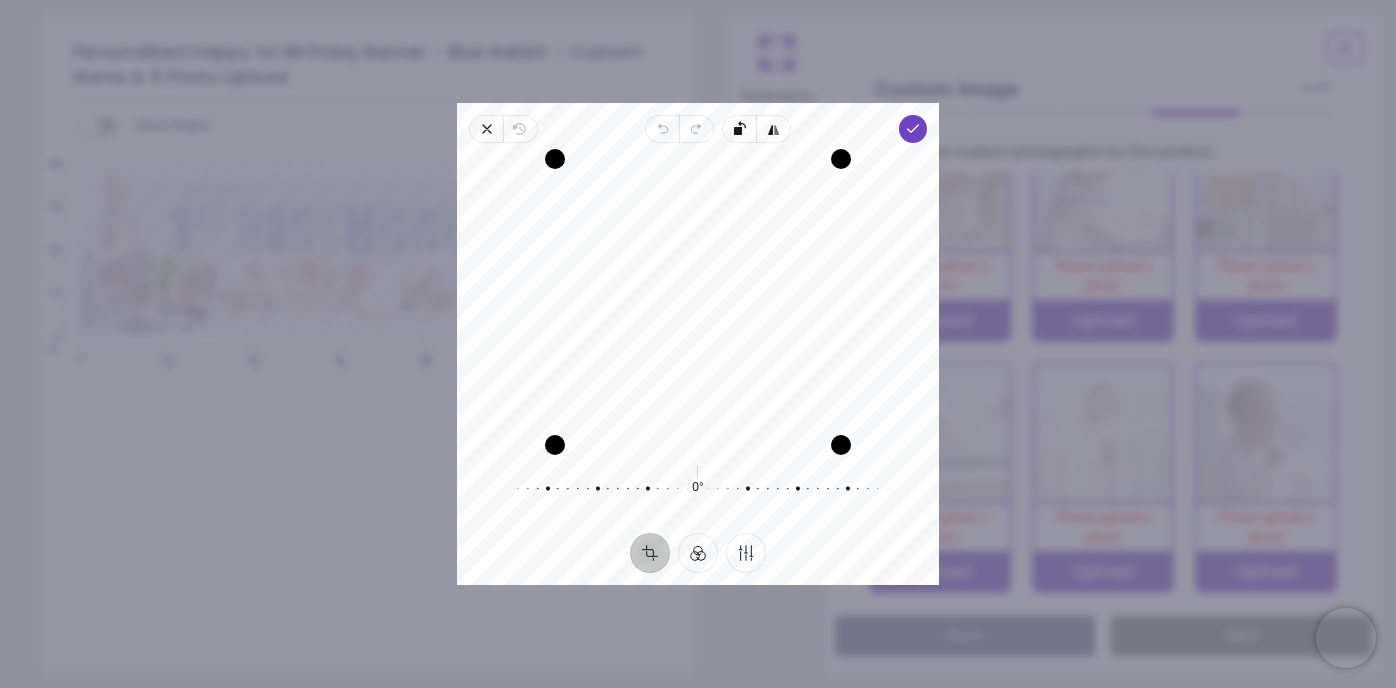 drag, startPoint x: 708, startPoint y: 252, endPoint x: 708, endPoint y: 322, distance: 70 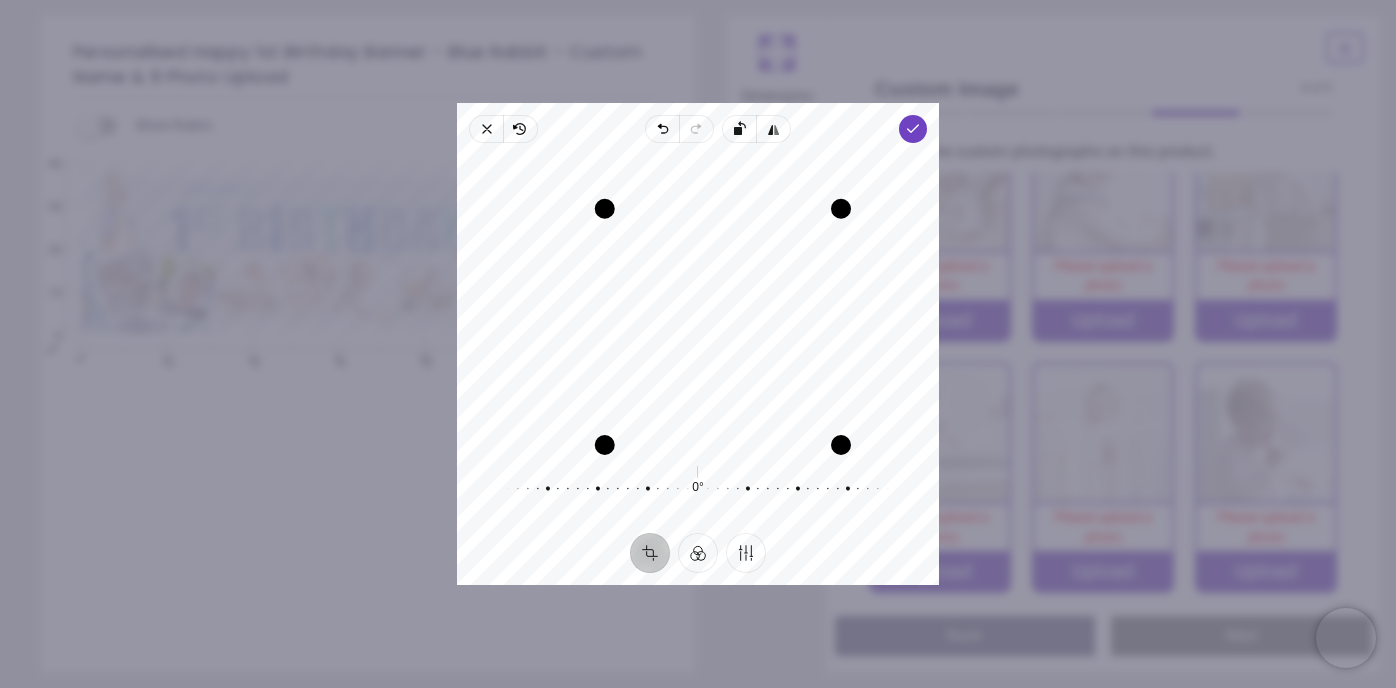 drag, startPoint x: 557, startPoint y: 158, endPoint x: 618, endPoint y: 197, distance: 72.40166 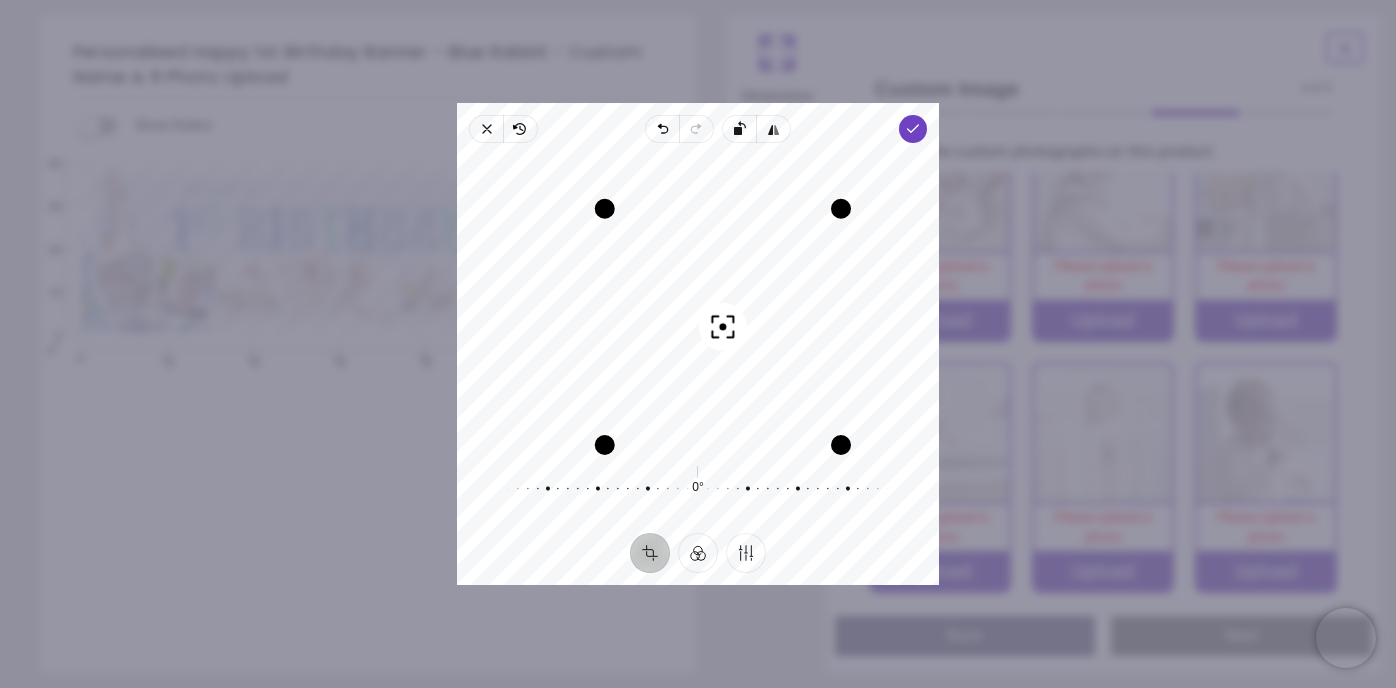drag, startPoint x: 723, startPoint y: 275, endPoint x: 742, endPoint y: 282, distance: 20.248457 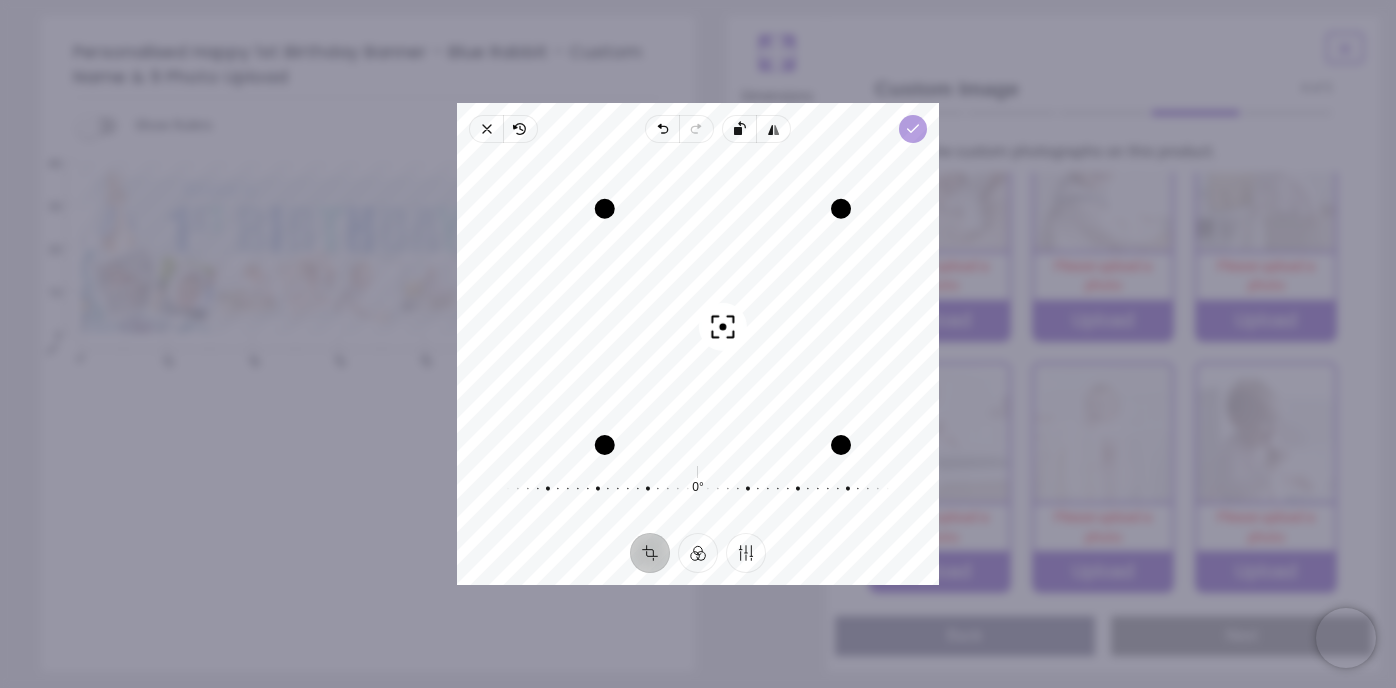 click 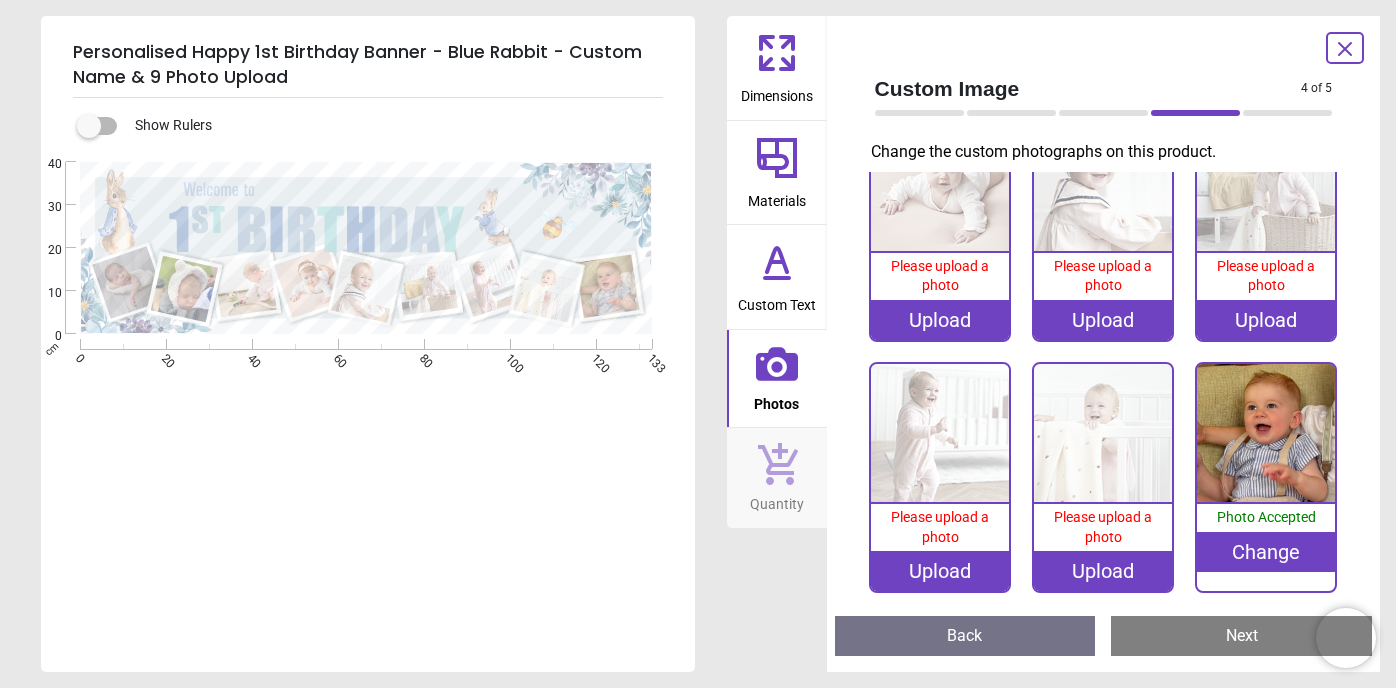 click on "Upload" at bounding box center [1103, 571] 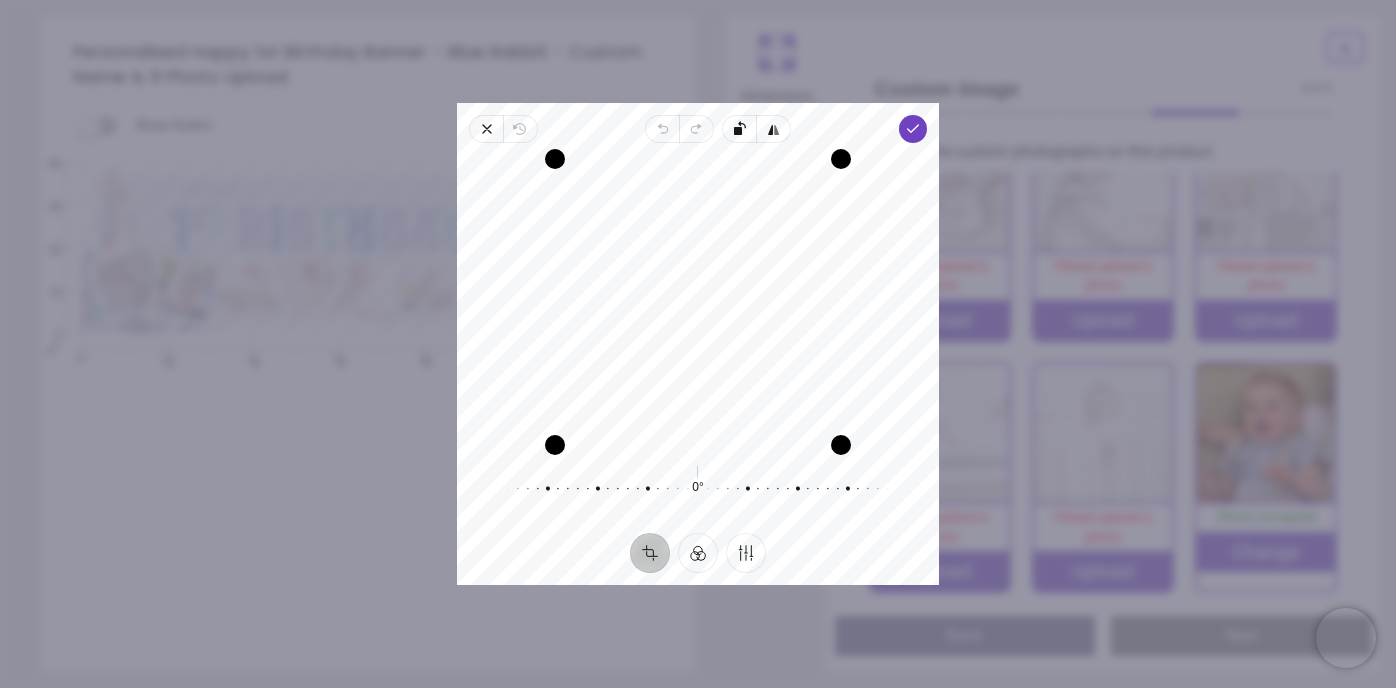 drag, startPoint x: 569, startPoint y: 164, endPoint x: 587, endPoint y: 181, distance: 24.758837 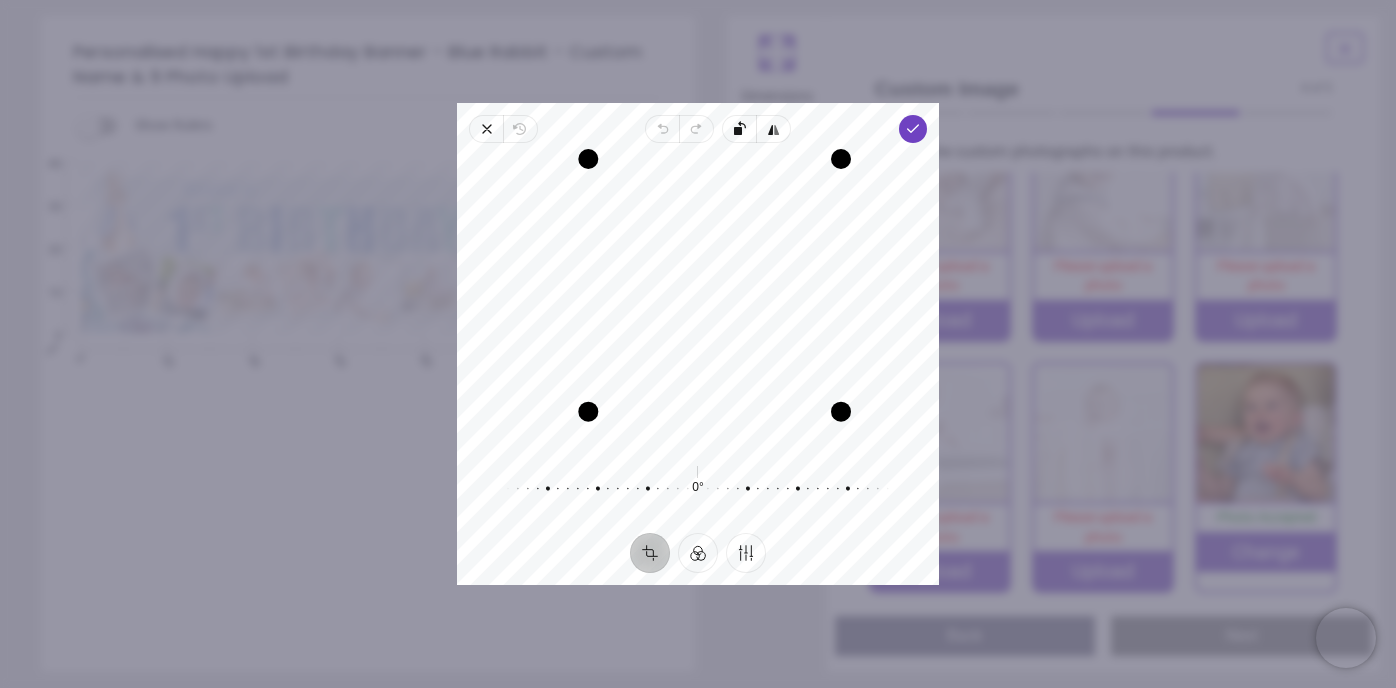drag, startPoint x: 560, startPoint y: 455, endPoint x: 584, endPoint y: 415, distance: 46.647614 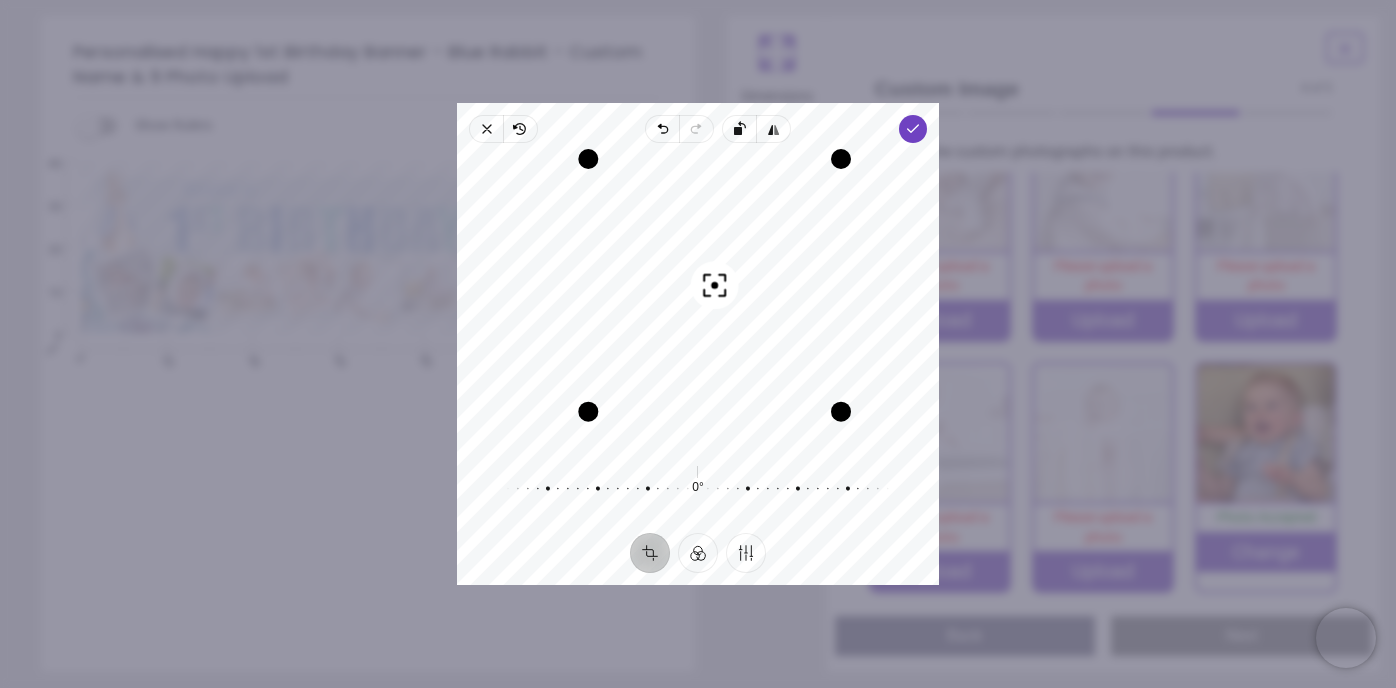 drag, startPoint x: 679, startPoint y: 368, endPoint x: 682, endPoint y: 385, distance: 17.262676 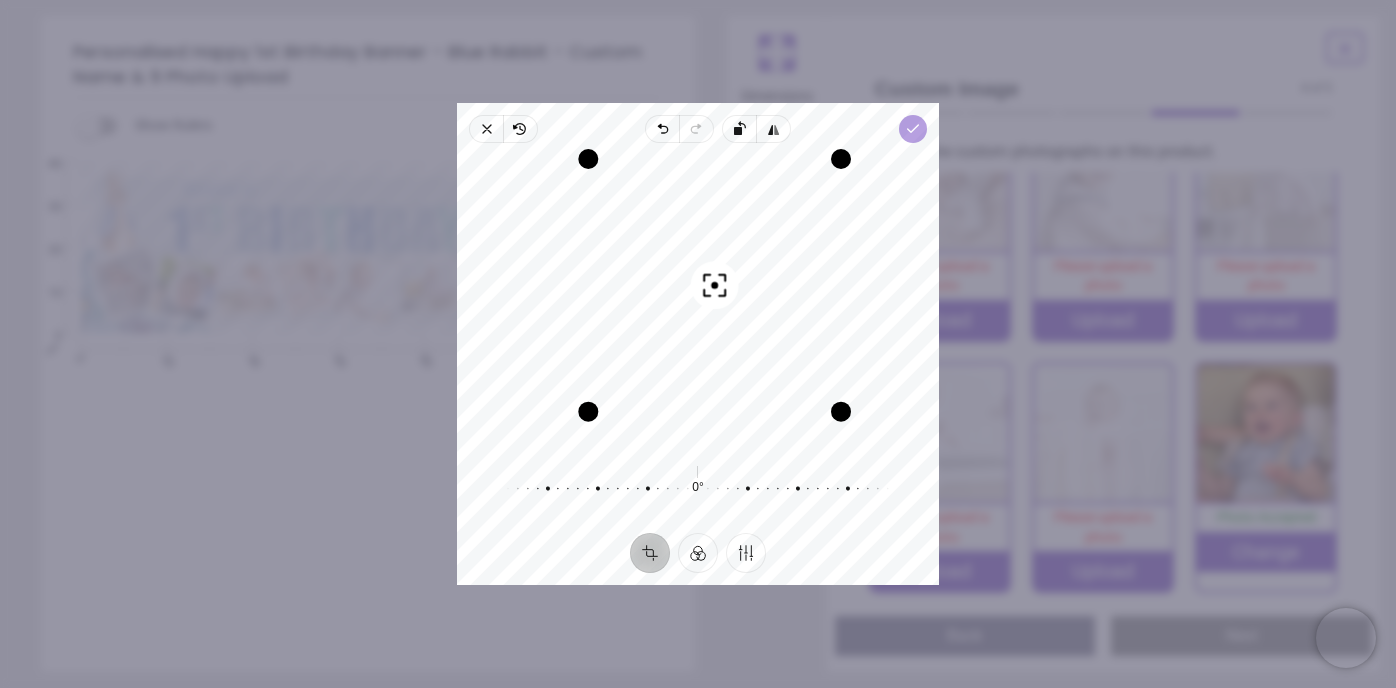 click 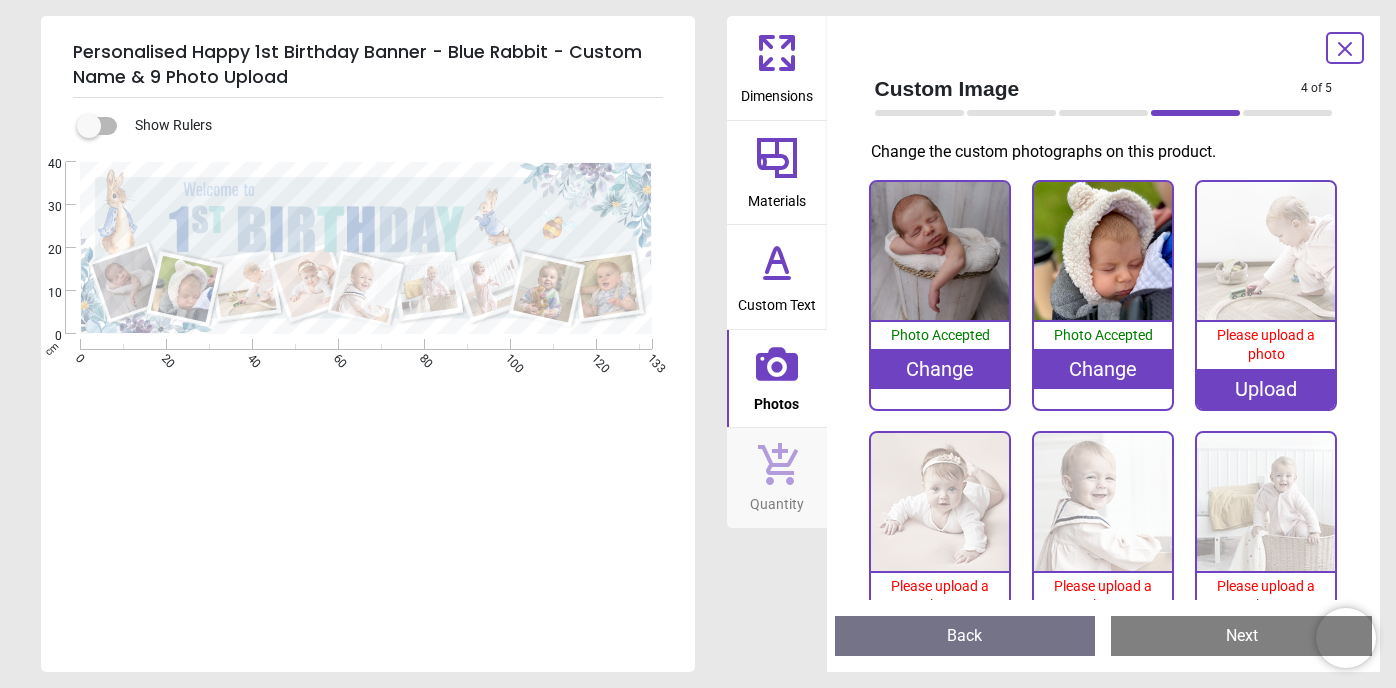 scroll, scrollTop: 0, scrollLeft: 0, axis: both 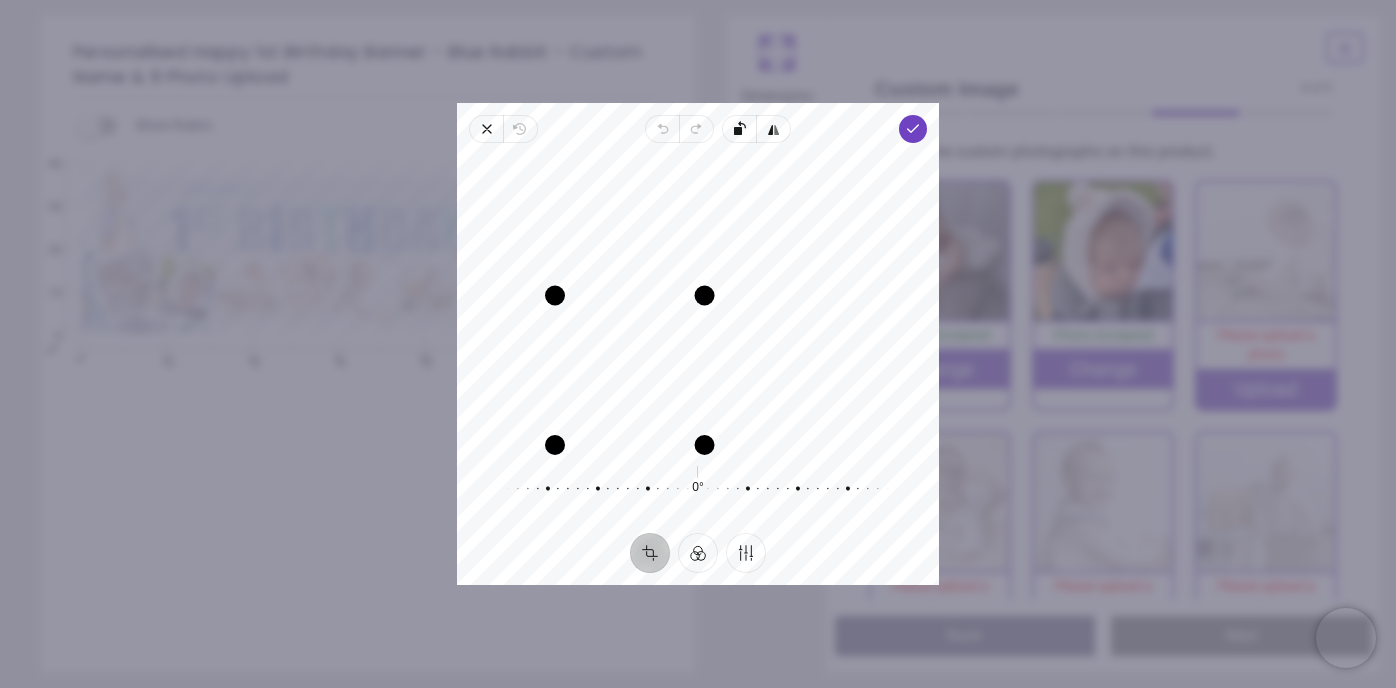 drag, startPoint x: 844, startPoint y: 161, endPoint x: 711, endPoint y: 301, distance: 193.10359 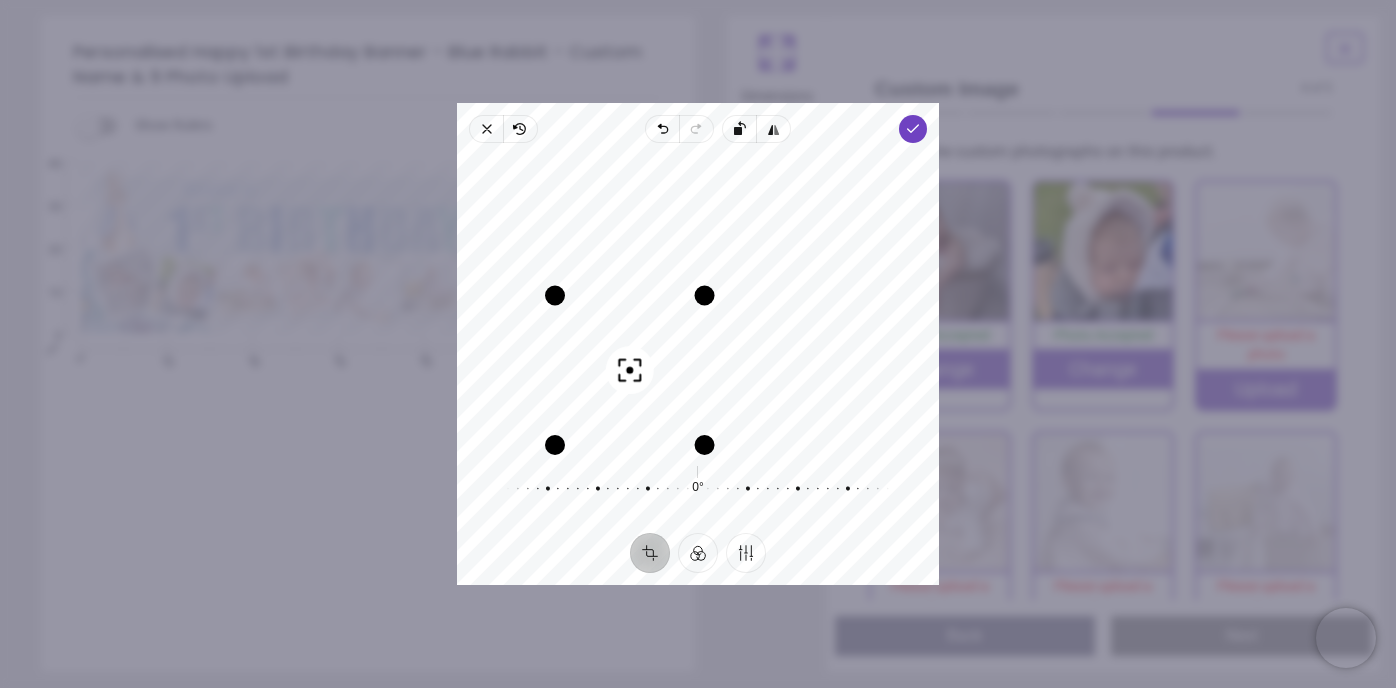 drag, startPoint x: 679, startPoint y: 369, endPoint x: 641, endPoint y: 410, distance: 55.9017 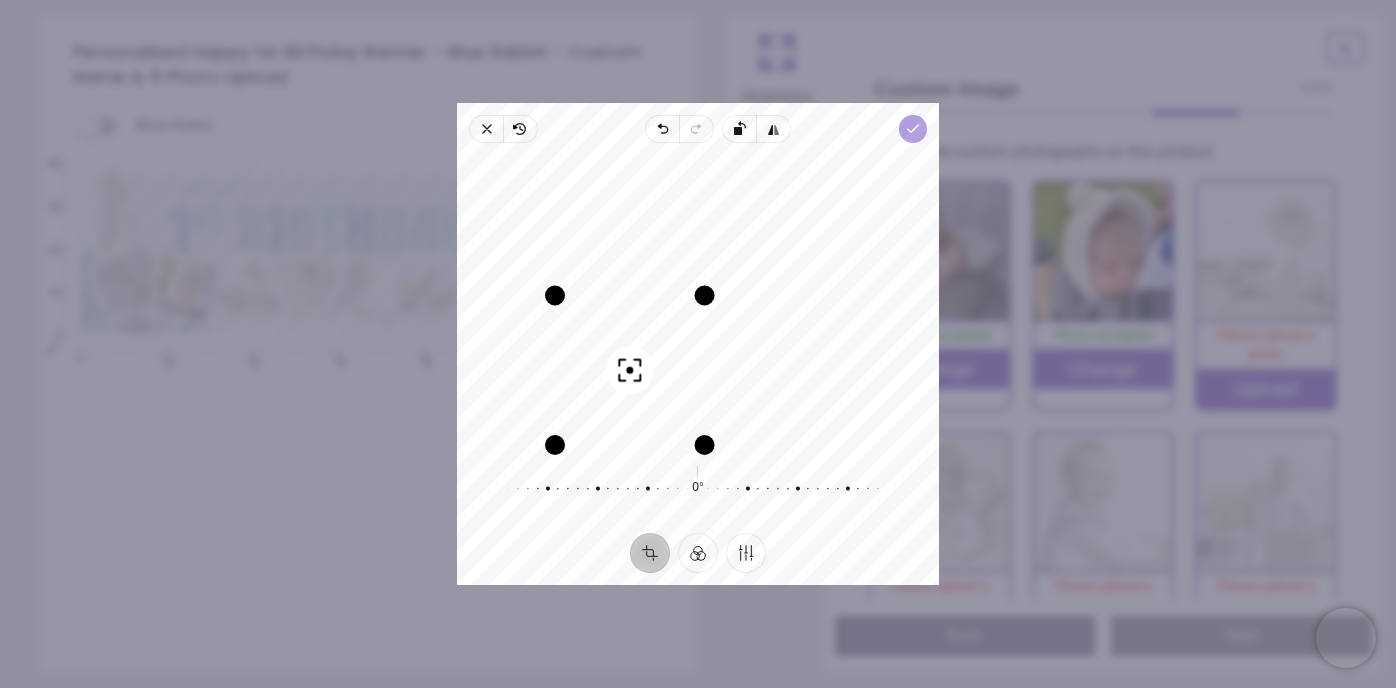 click 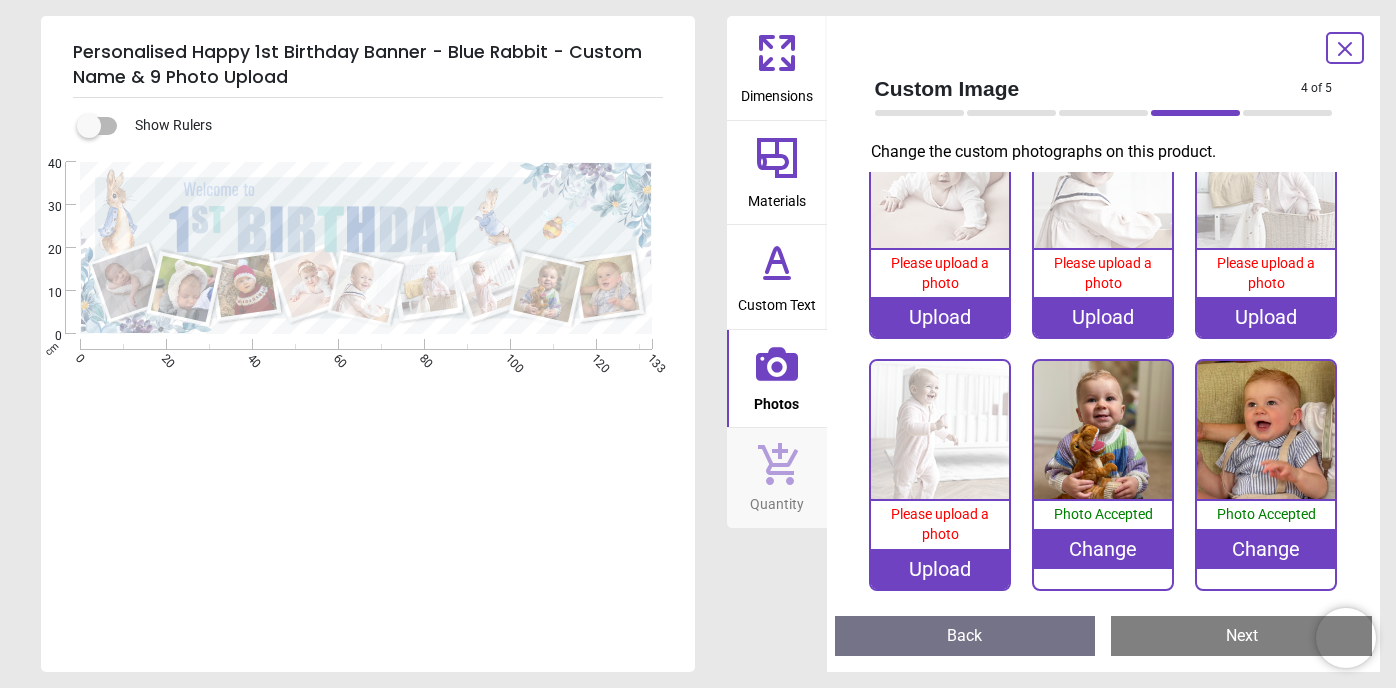 scroll, scrollTop: 301, scrollLeft: 0, axis: vertical 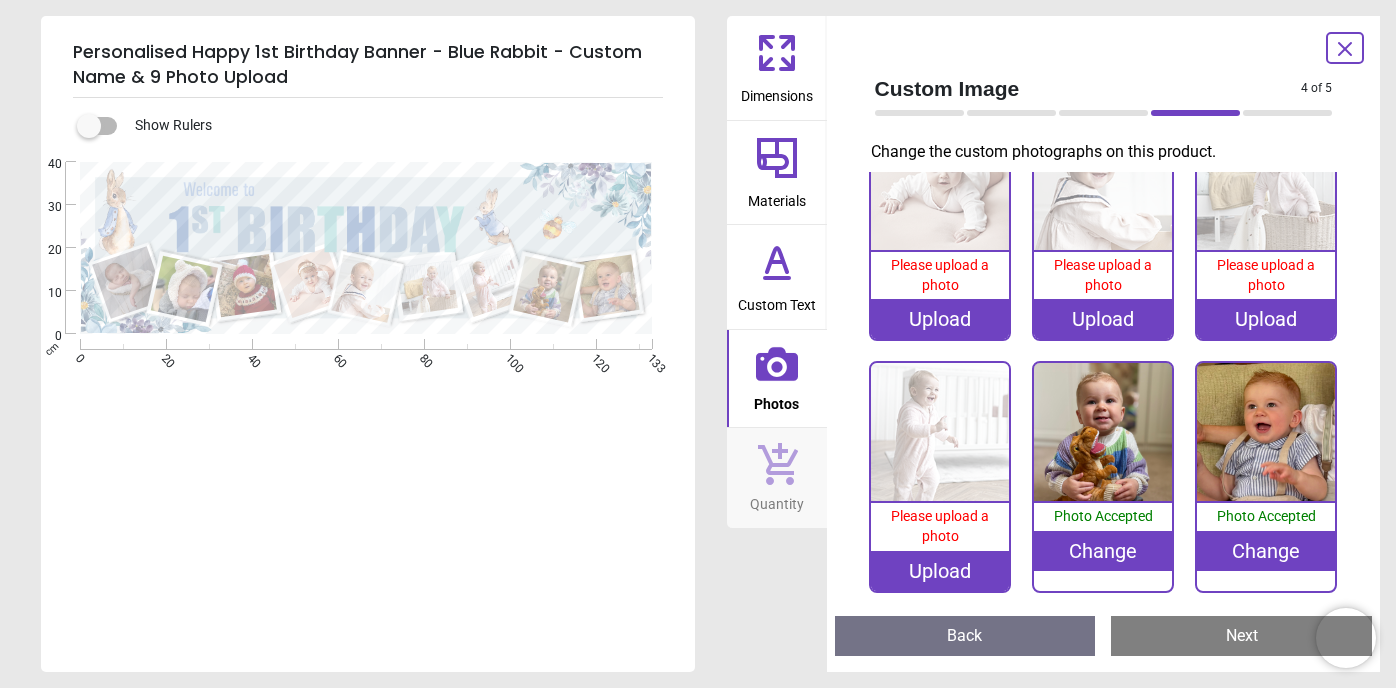 click on "Upload" at bounding box center [940, 571] 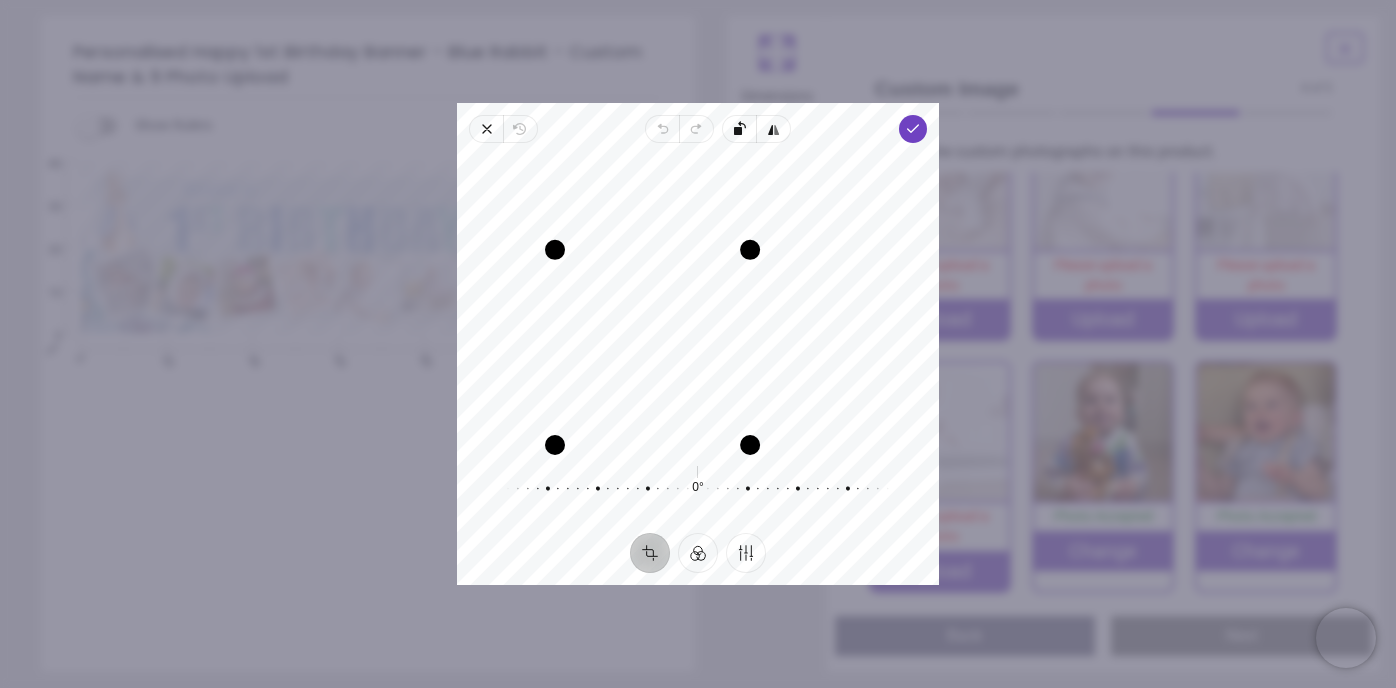 drag, startPoint x: 837, startPoint y: 164, endPoint x: 721, endPoint y: 271, distance: 157.81319 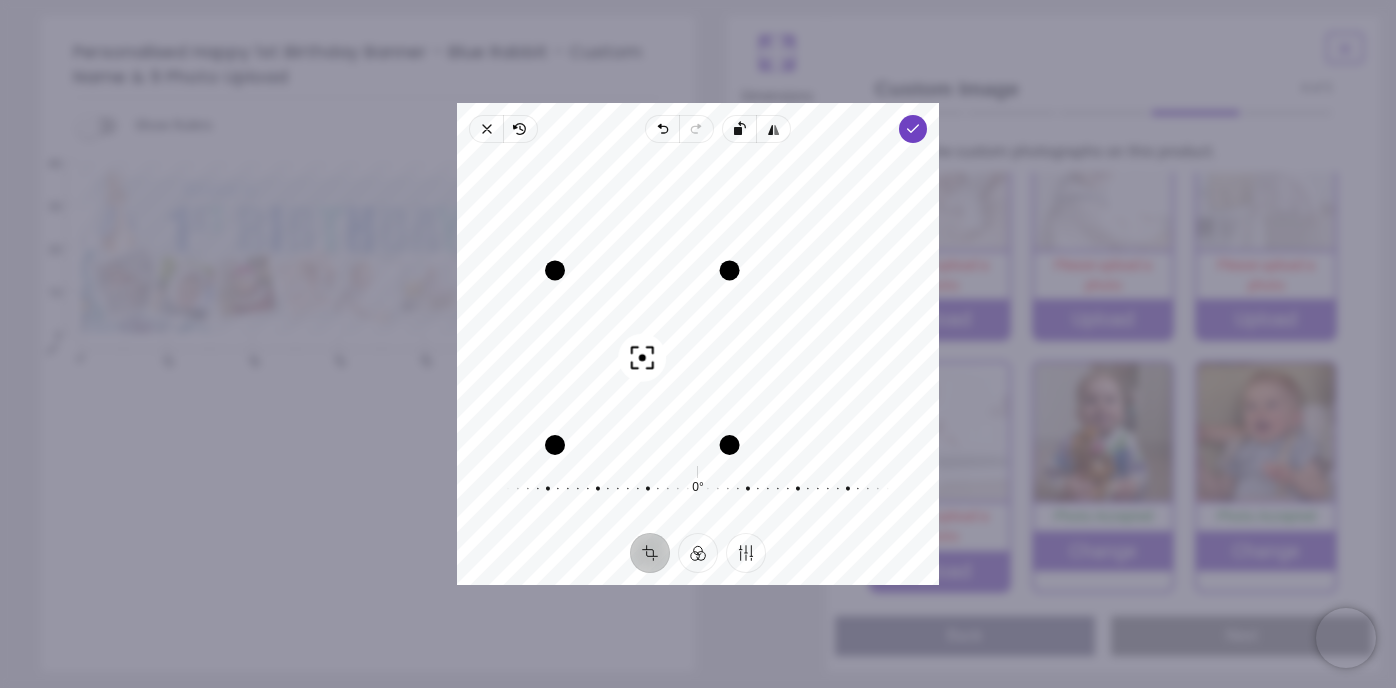 drag, startPoint x: 681, startPoint y: 389, endPoint x: 612, endPoint y: 474, distance: 109.48059 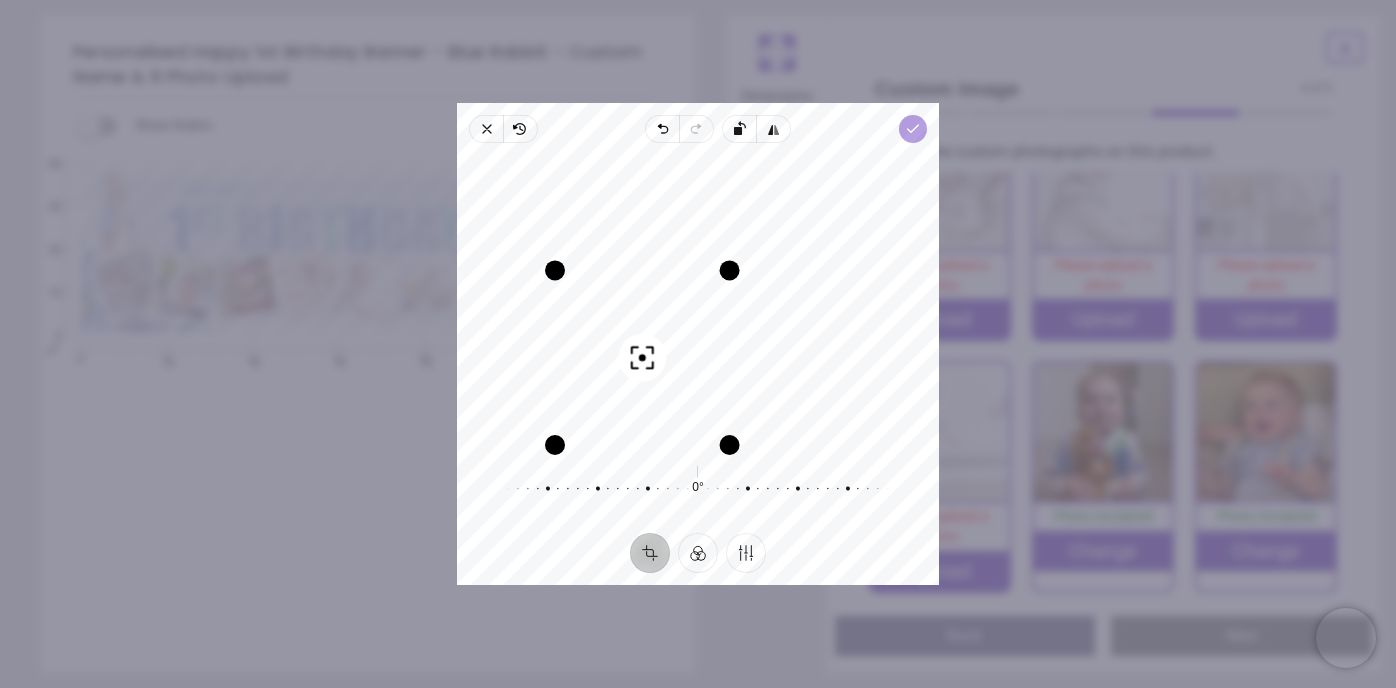 click 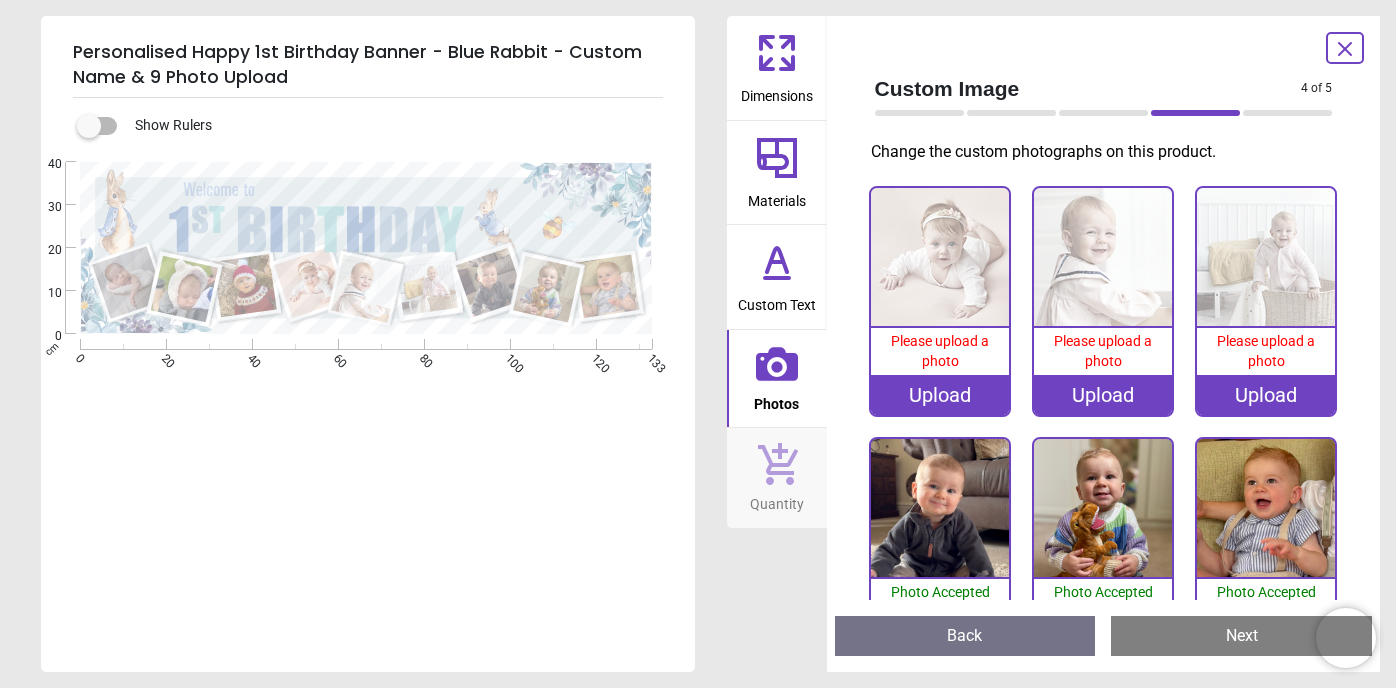 scroll, scrollTop: 223, scrollLeft: 0, axis: vertical 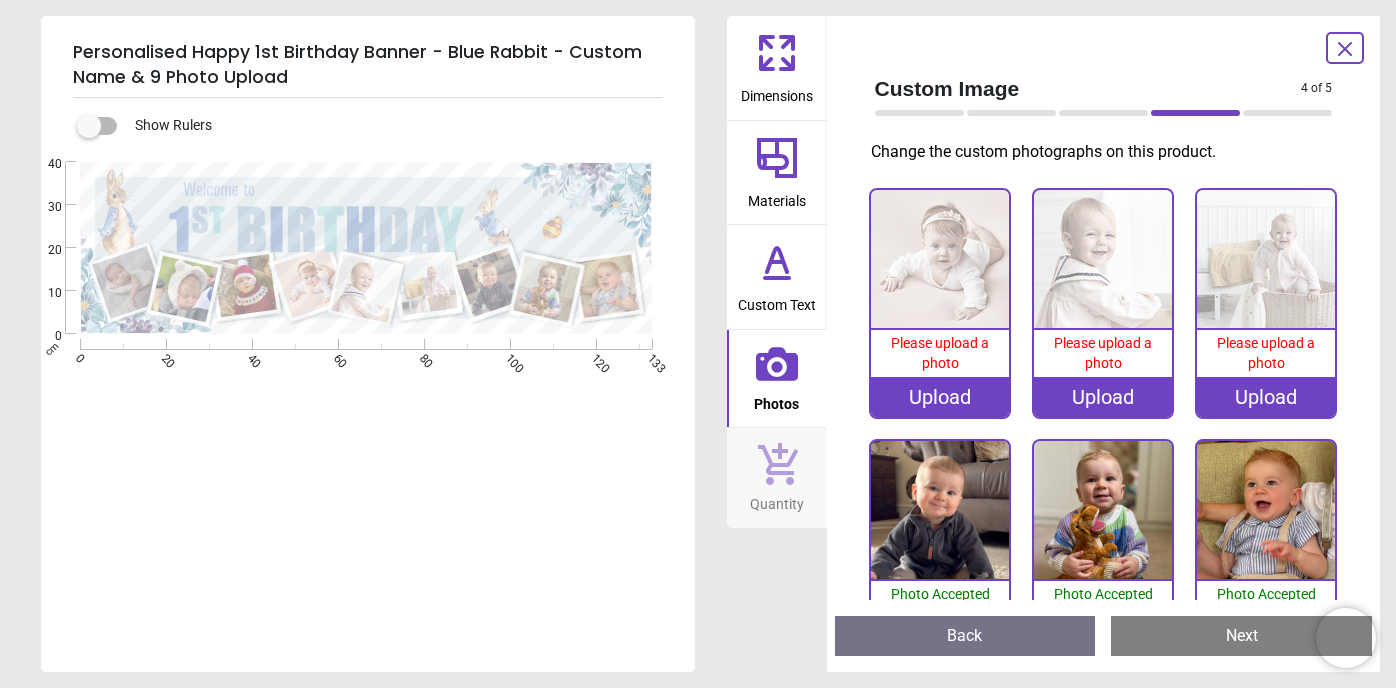 click on "Upload" at bounding box center [1266, 397] 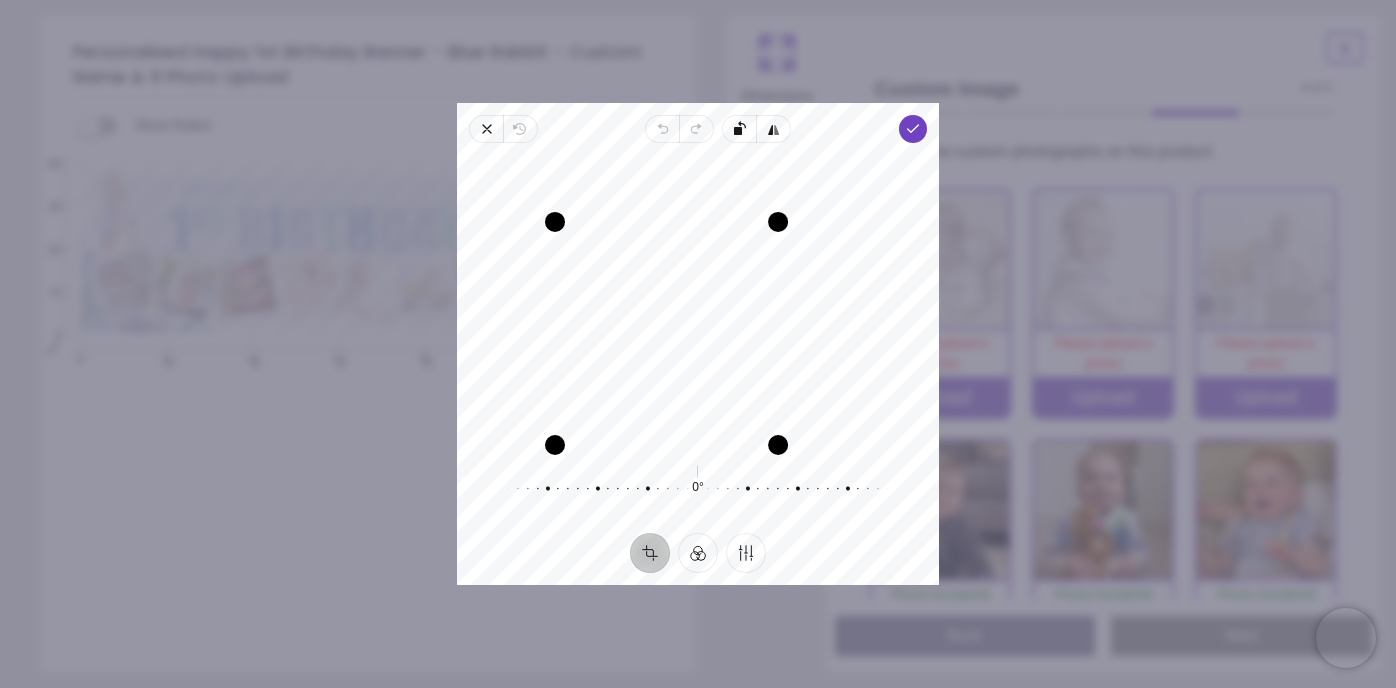 drag, startPoint x: 839, startPoint y: 161, endPoint x: 753, endPoint y: 211, distance: 99.47864 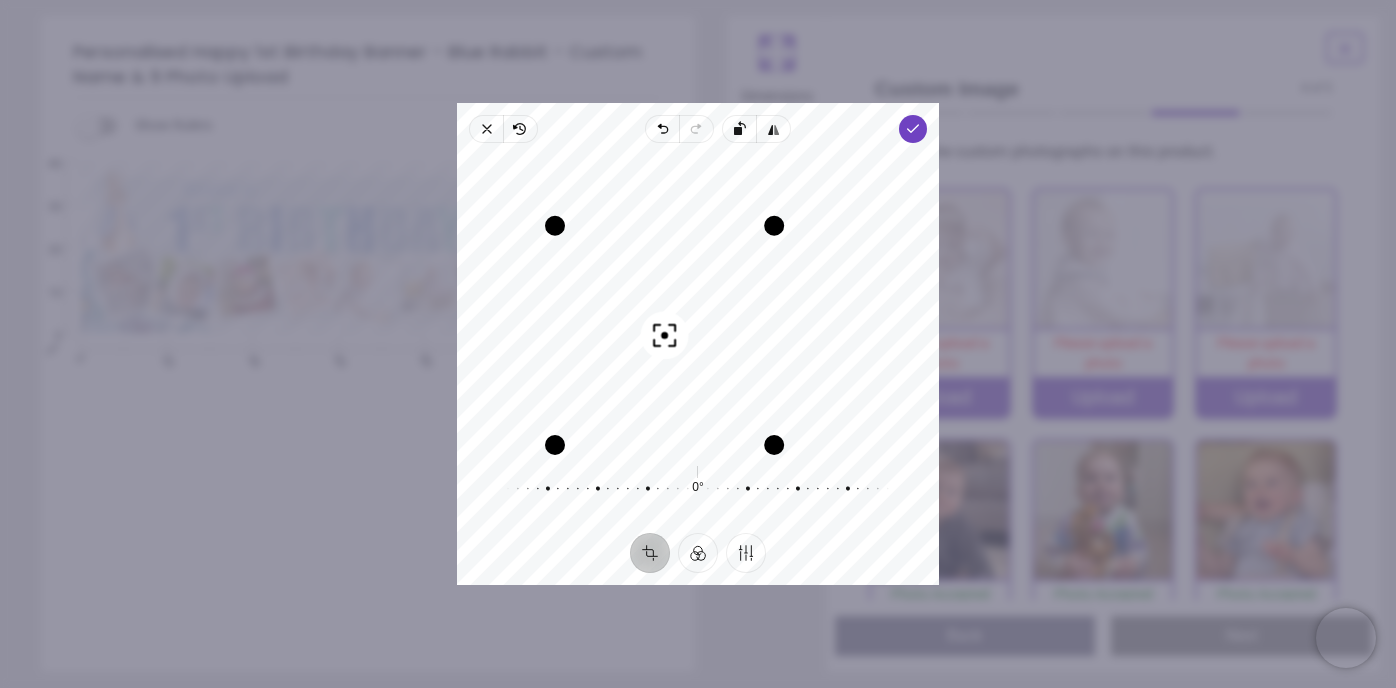 drag, startPoint x: 700, startPoint y: 362, endPoint x: 685, endPoint y: 396, distance: 37.161808 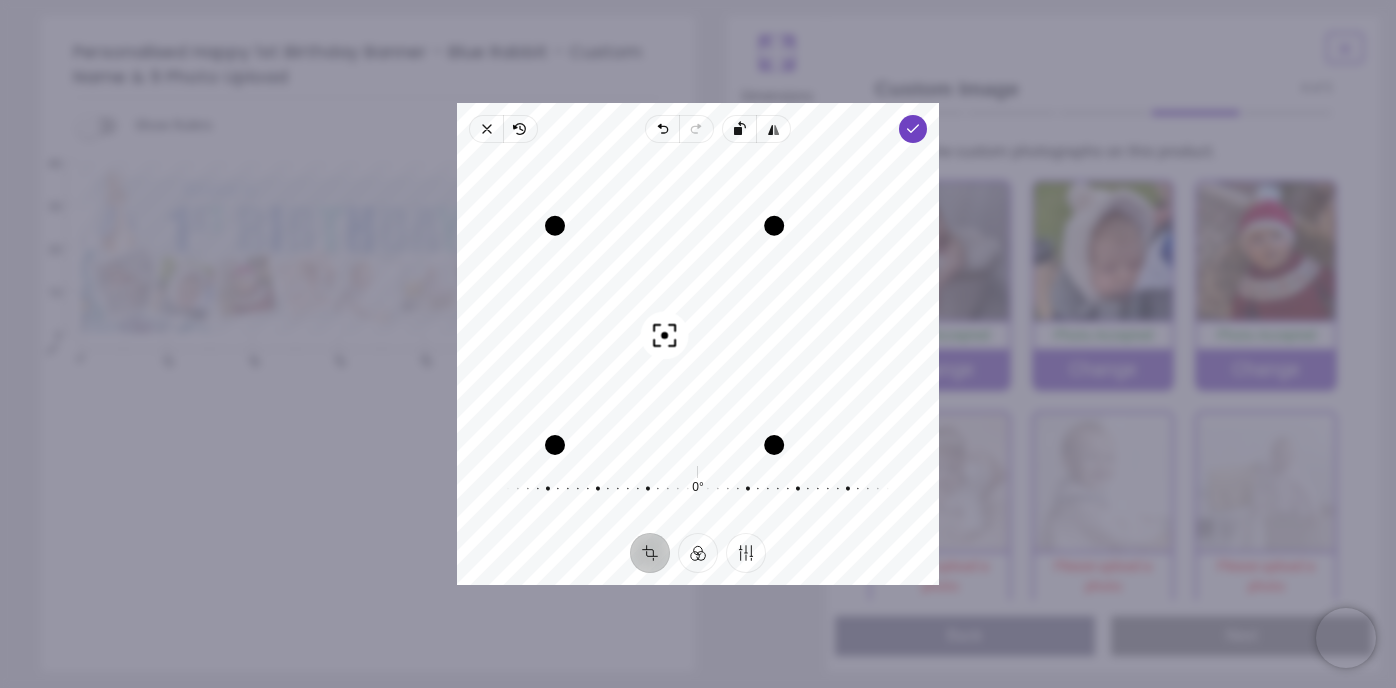 scroll, scrollTop: 0, scrollLeft: 0, axis: both 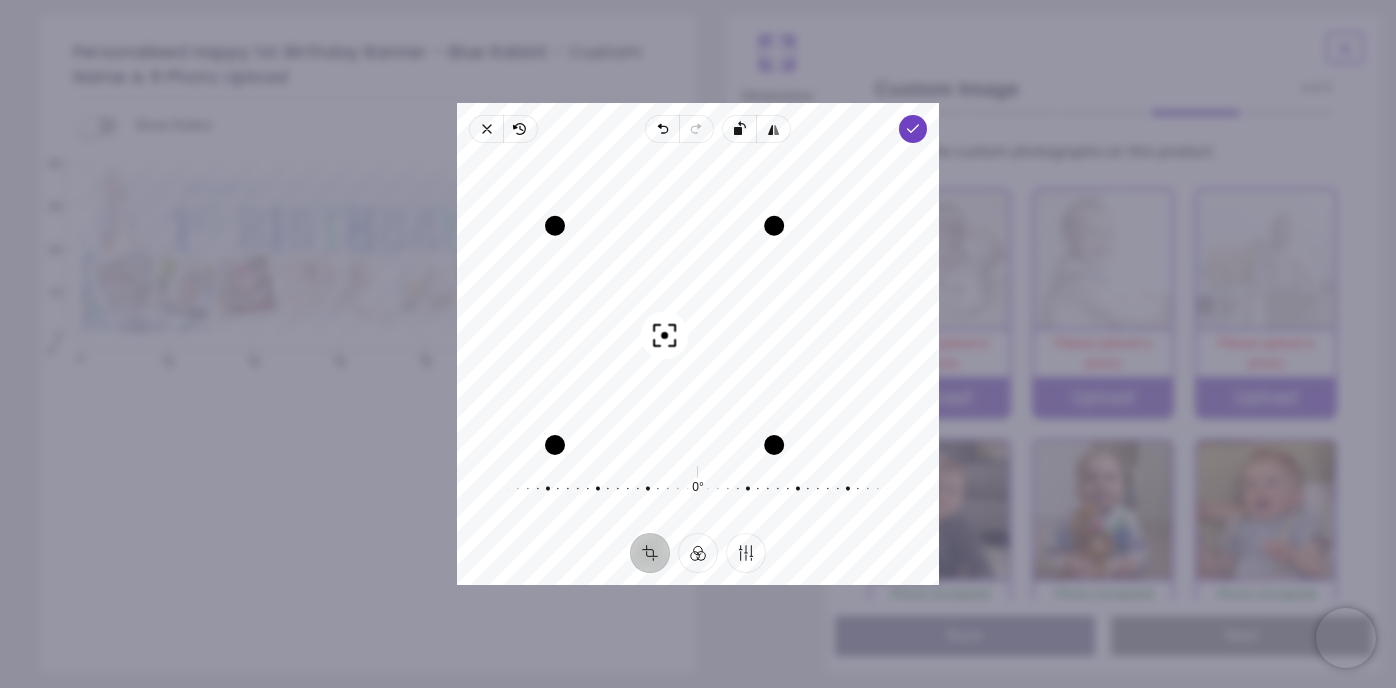click 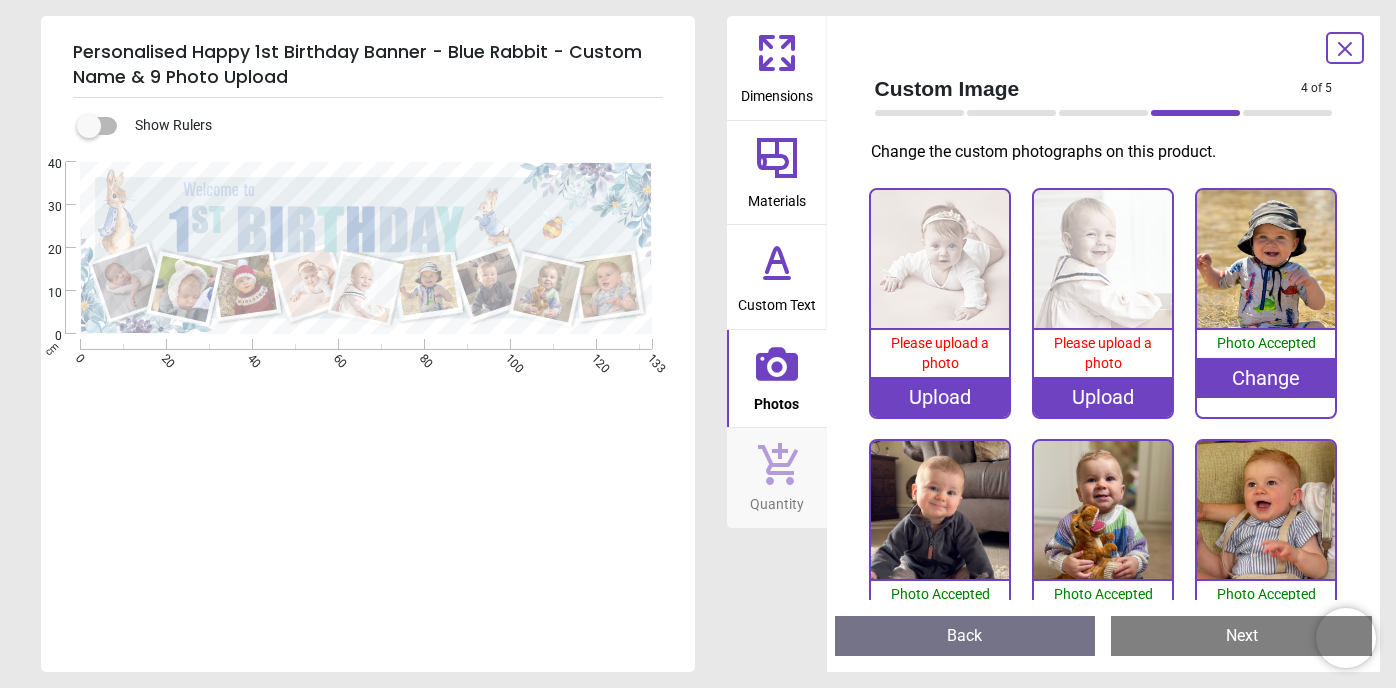 click on "Upload" at bounding box center [1103, 397] 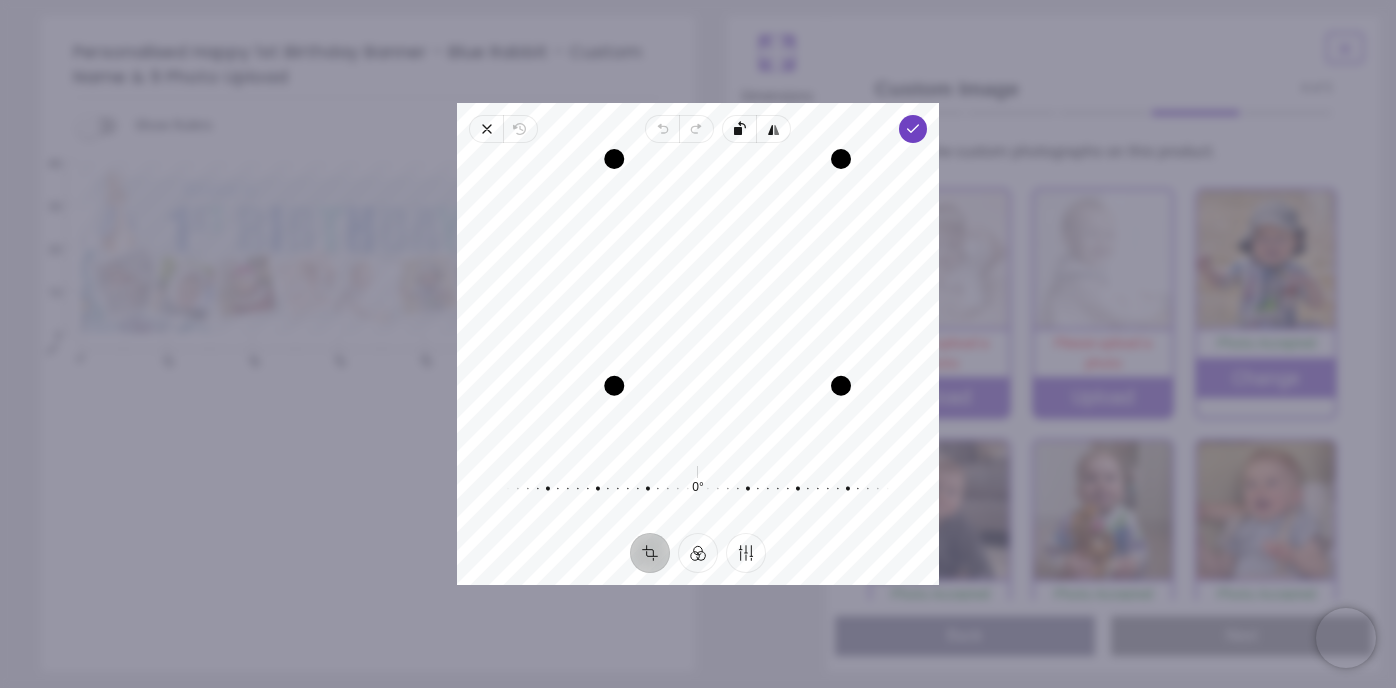 drag, startPoint x: 562, startPoint y: 446, endPoint x: 599, endPoint y: 362, distance: 91.787796 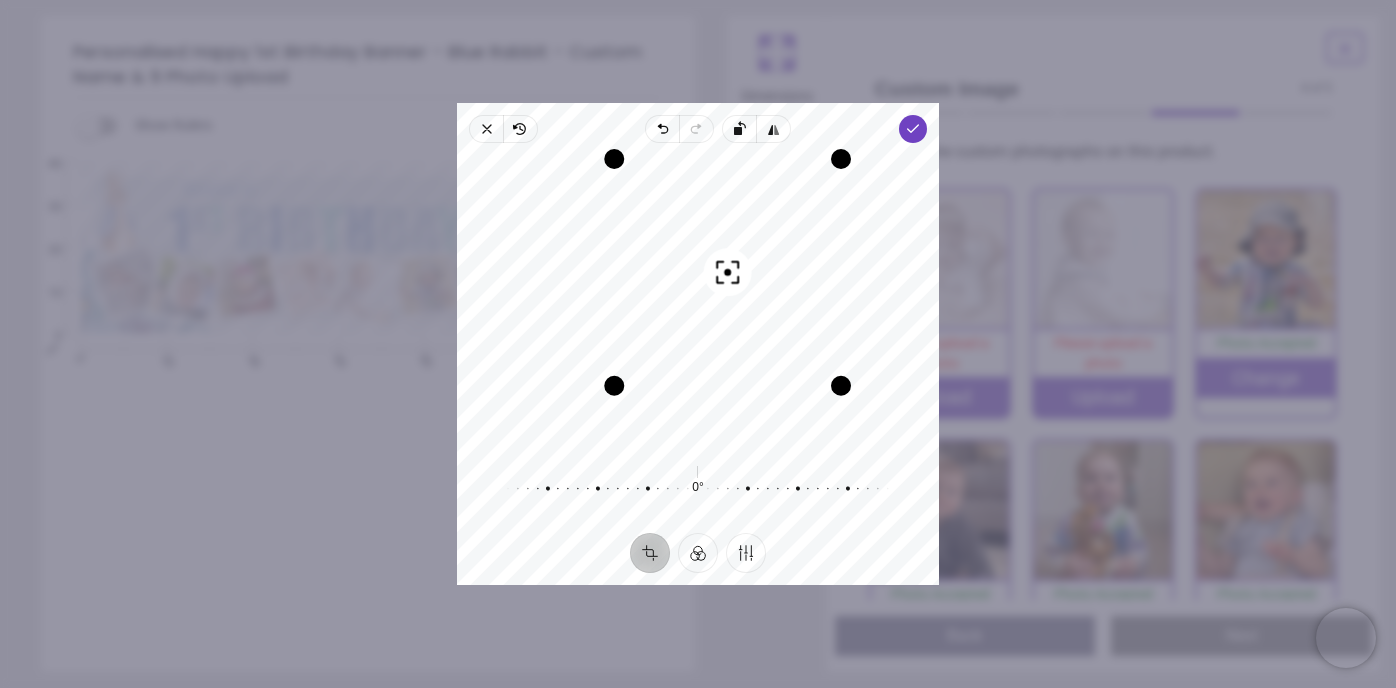 drag, startPoint x: 715, startPoint y: 268, endPoint x: 788, endPoint y: 282, distance: 74.330345 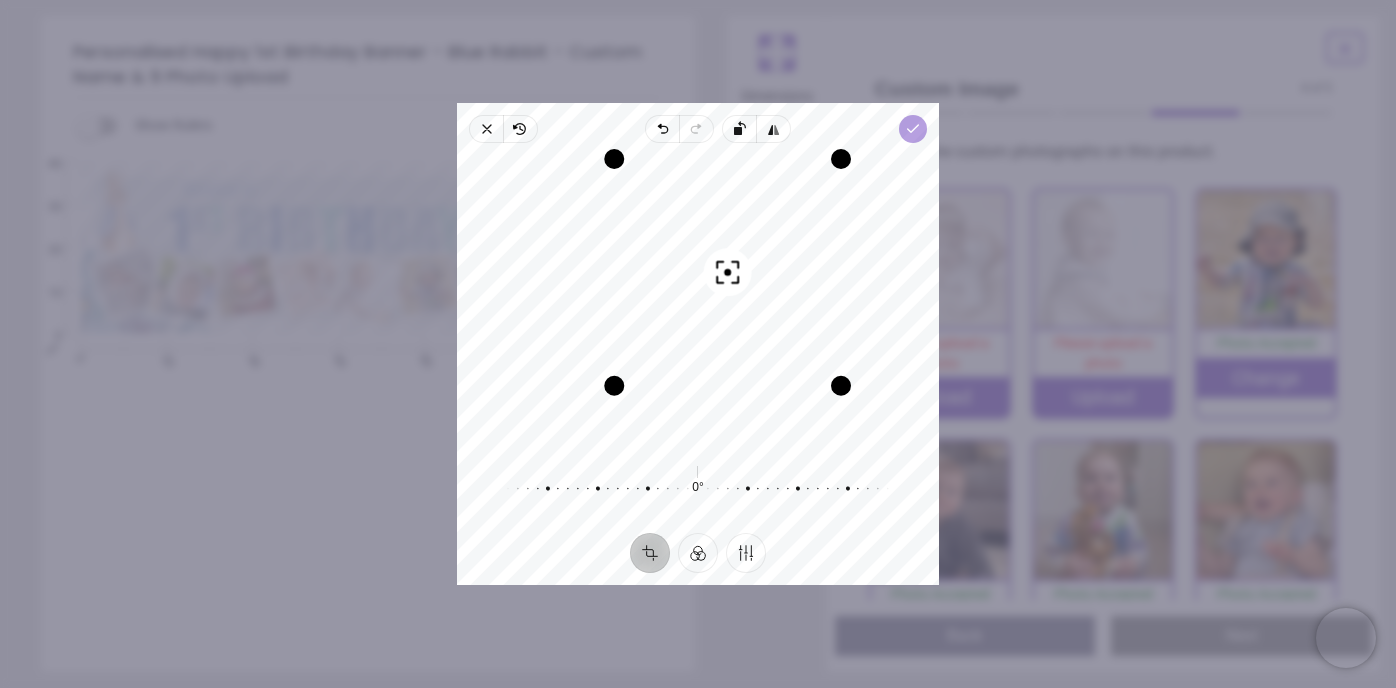 click 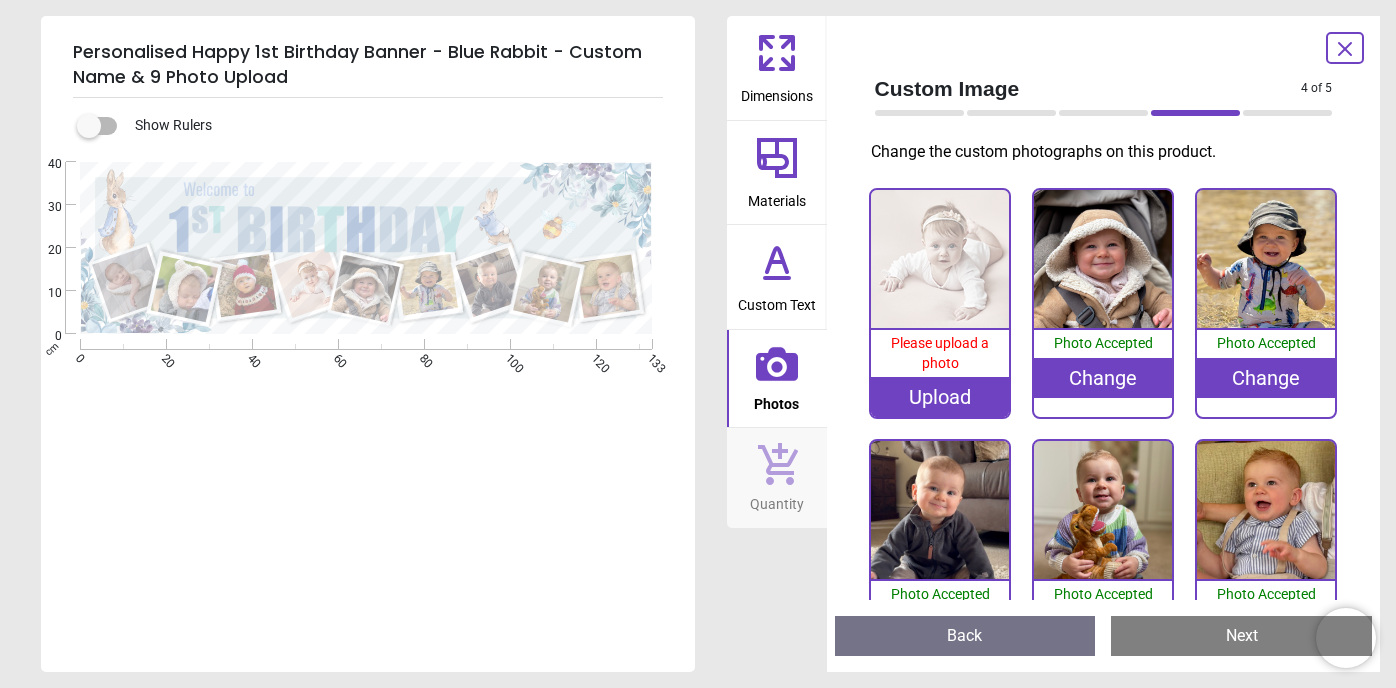 click on "Upload" at bounding box center [940, 397] 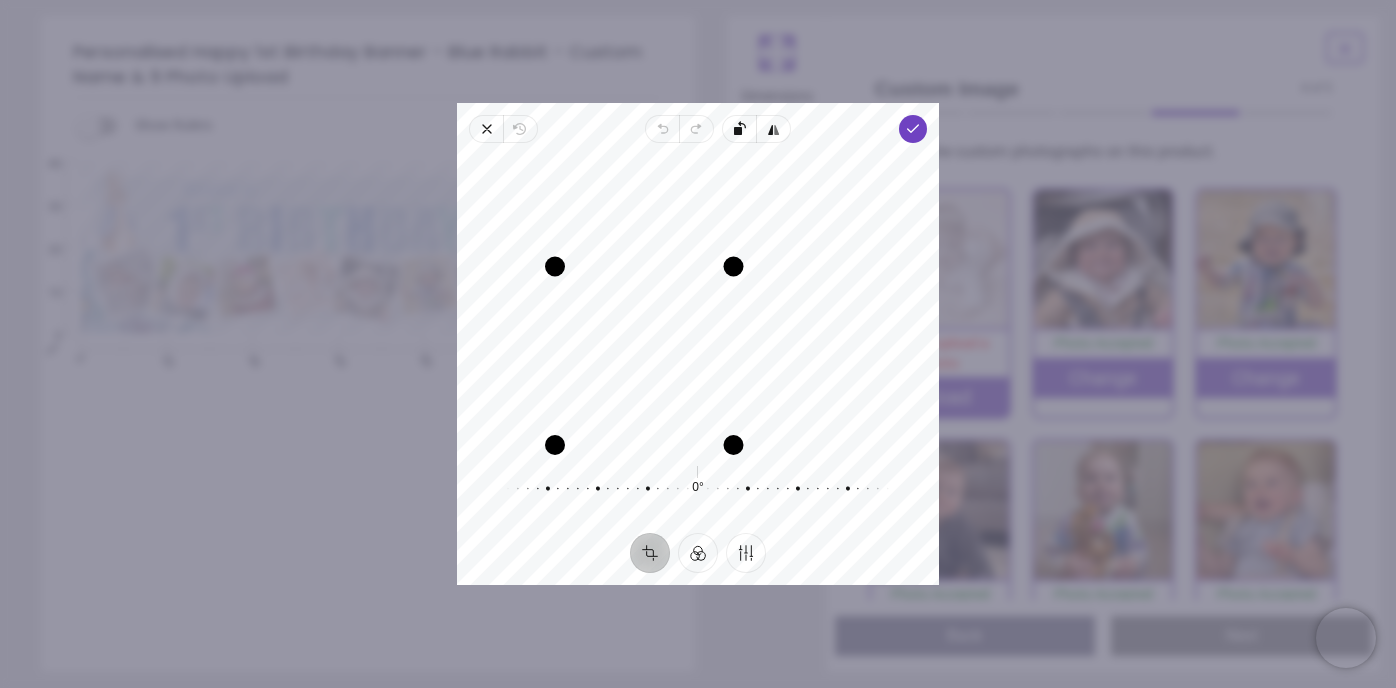 drag, startPoint x: 844, startPoint y: 162, endPoint x: 735, endPoint y: 270, distance: 153.4438 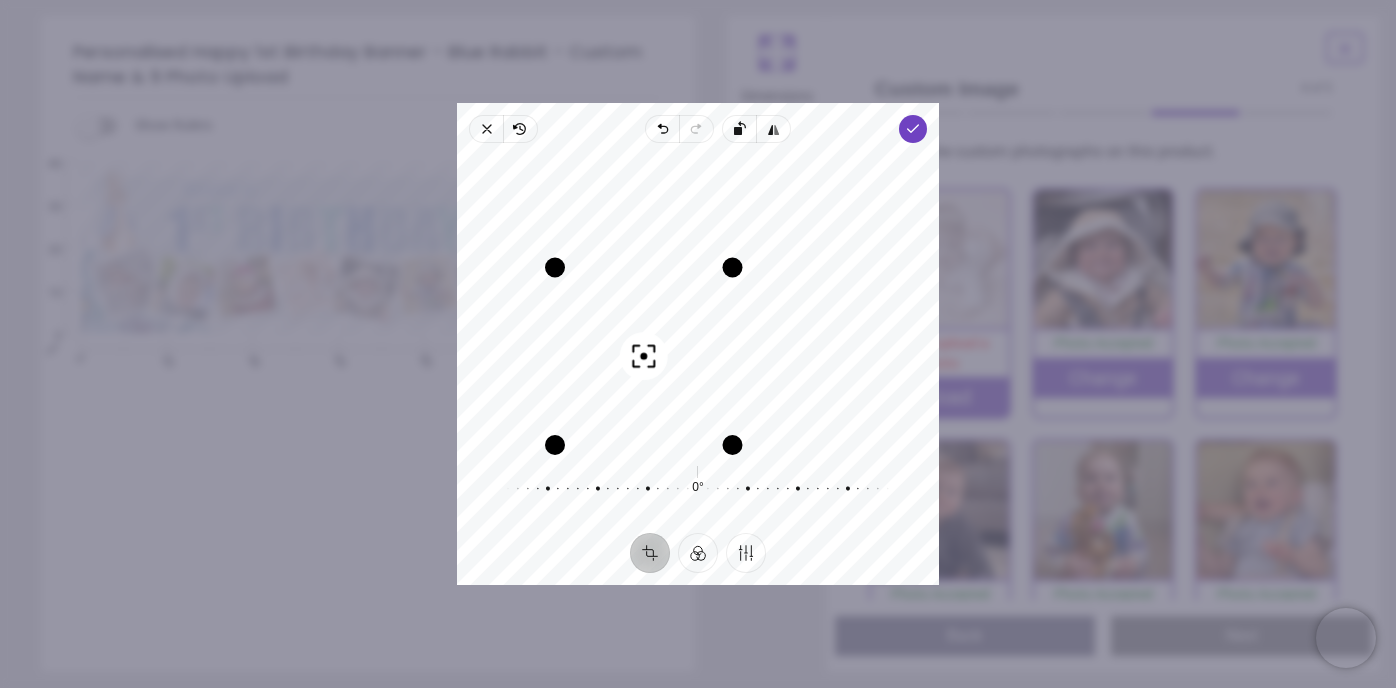 drag, startPoint x: 680, startPoint y: 360, endPoint x: 635, endPoint y: 415, distance: 71.063354 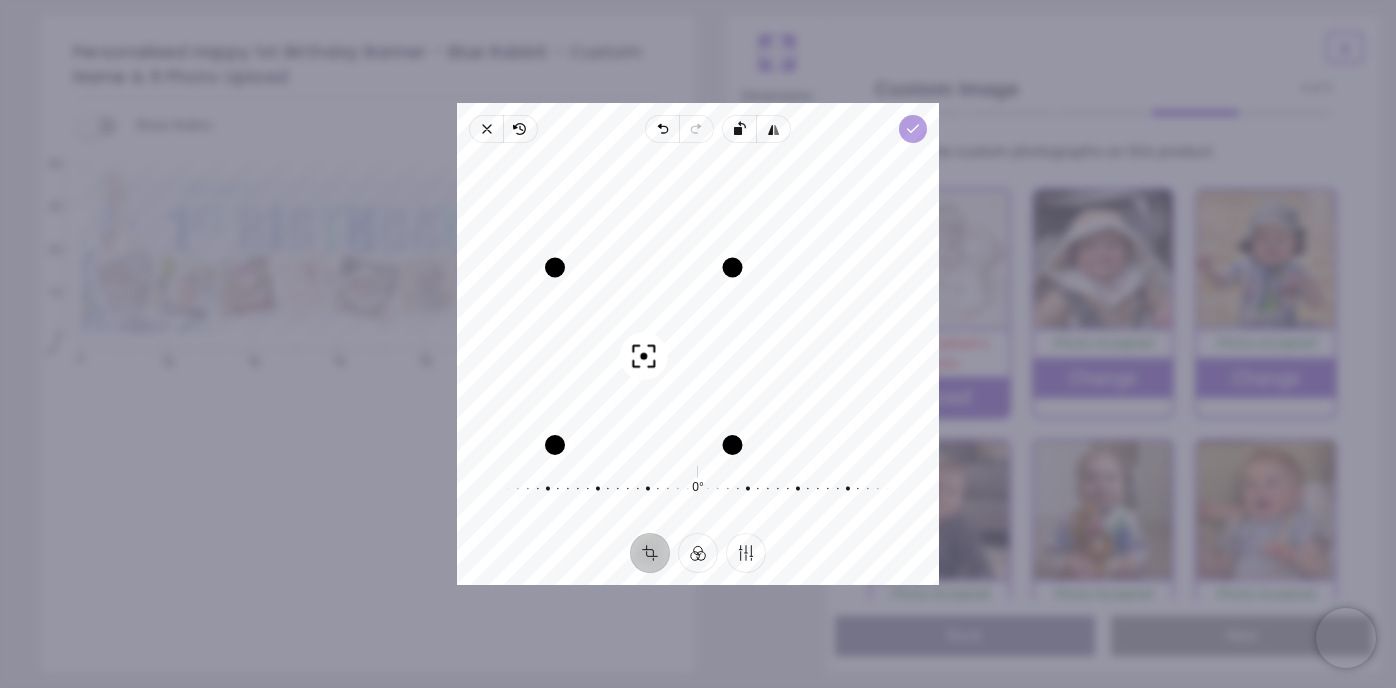 click 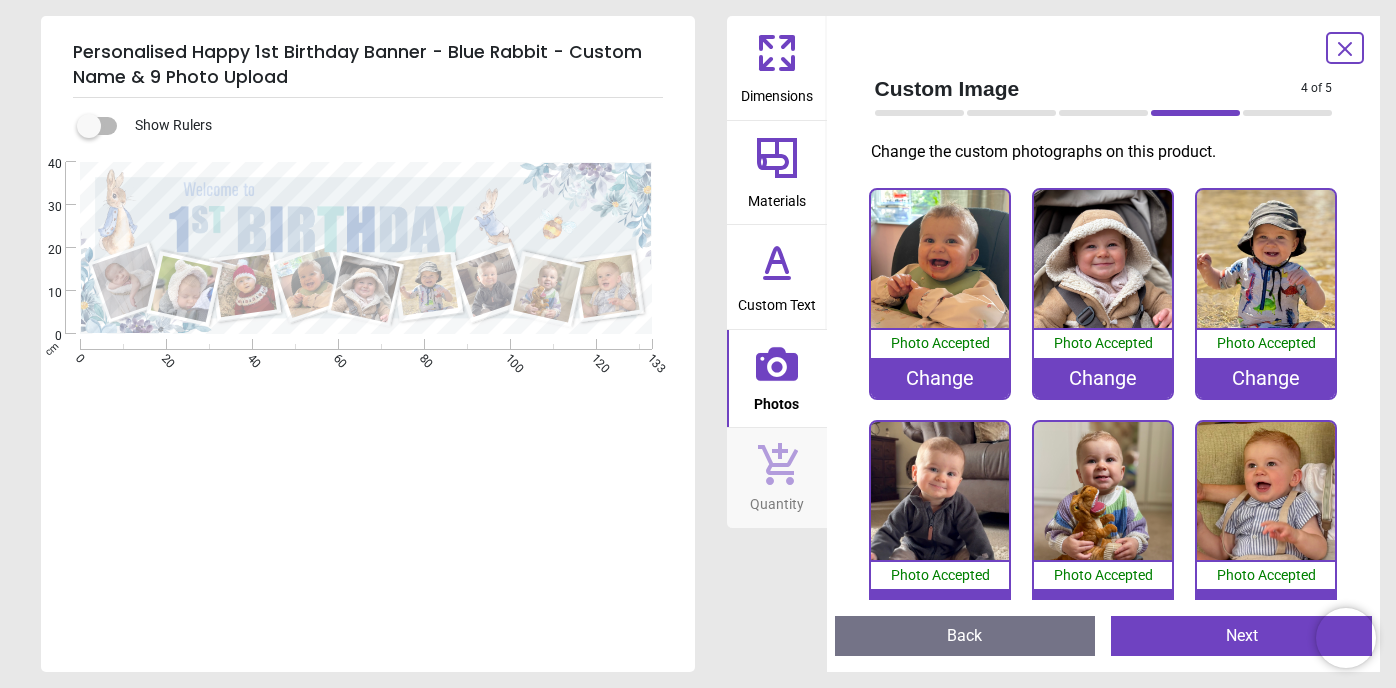 click on "Materials" at bounding box center (777, 197) 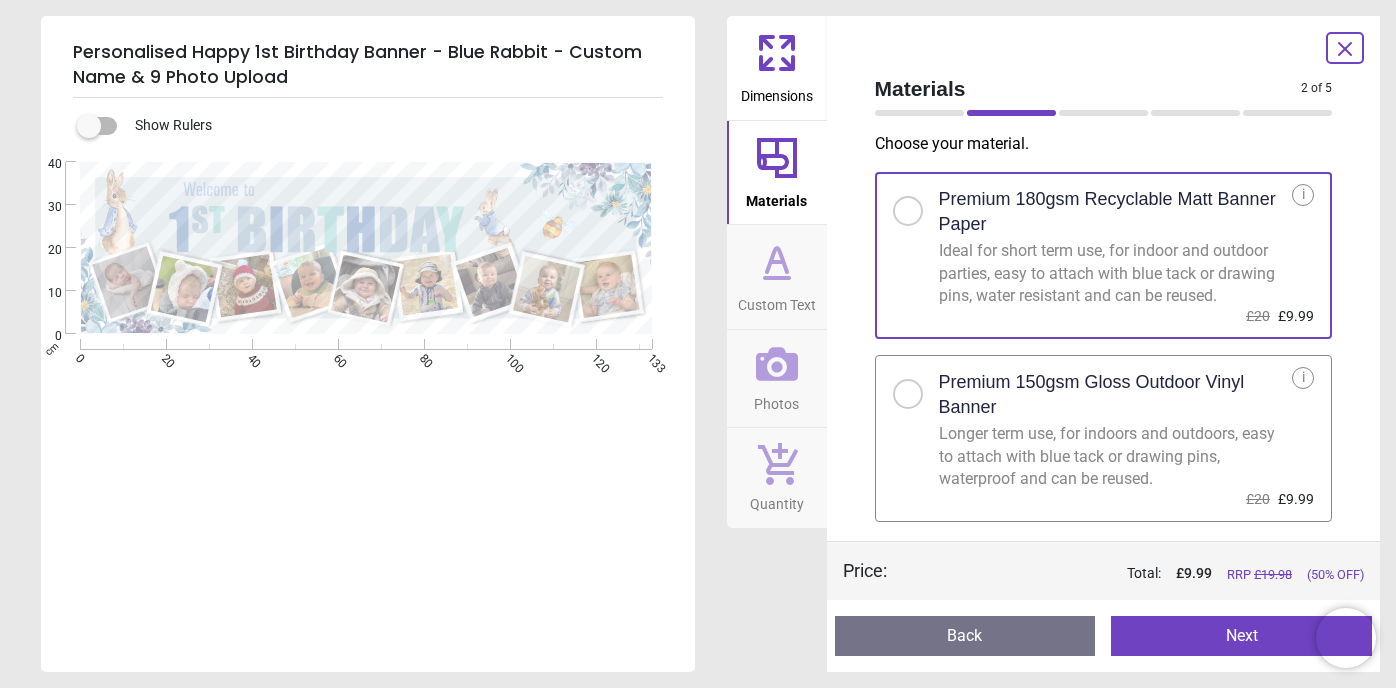 click on "Next" at bounding box center (1241, 636) 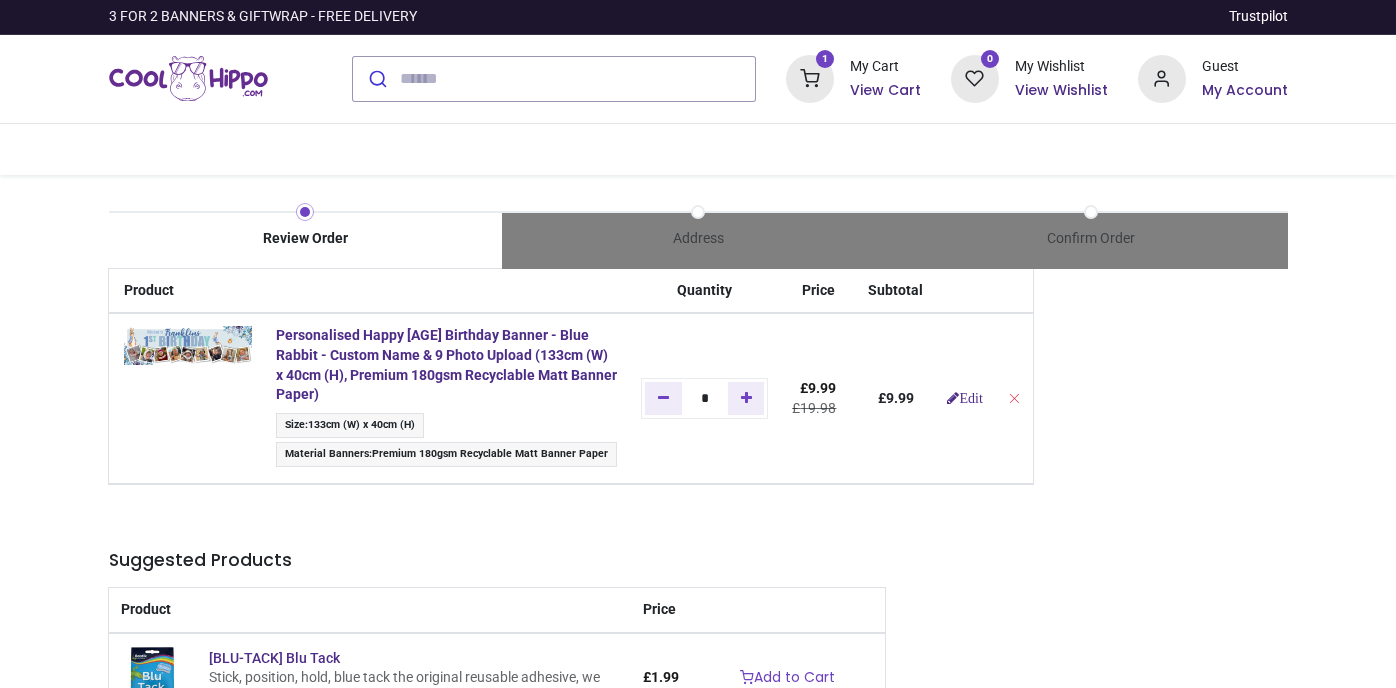 scroll, scrollTop: 0, scrollLeft: 0, axis: both 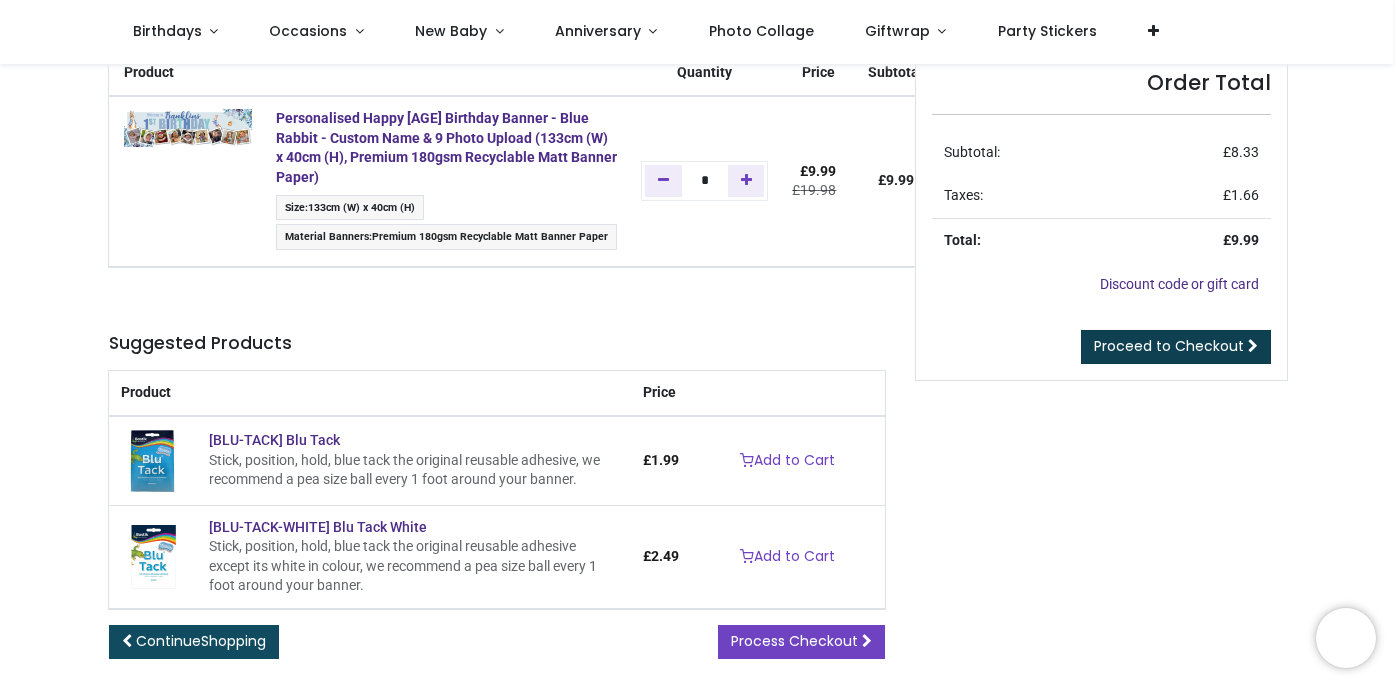 click on "Proceed to Checkout" at bounding box center [1169, 346] 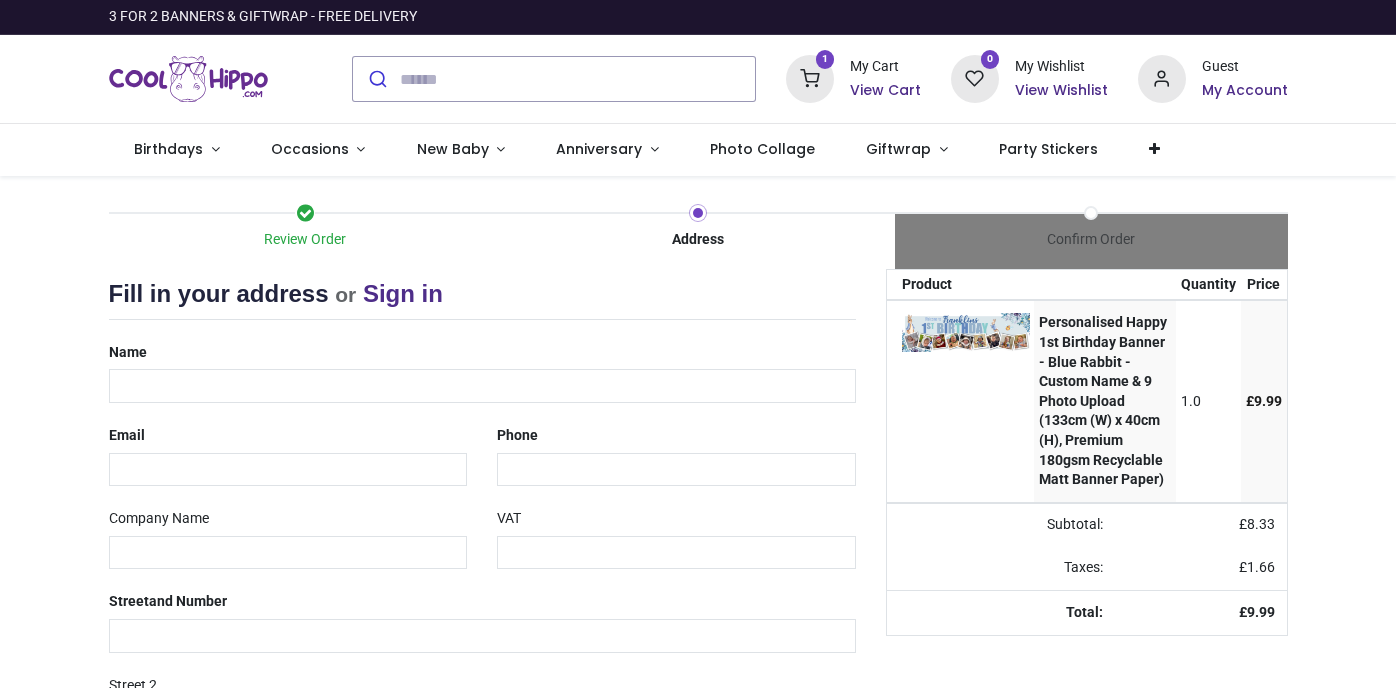 scroll, scrollTop: 0, scrollLeft: 0, axis: both 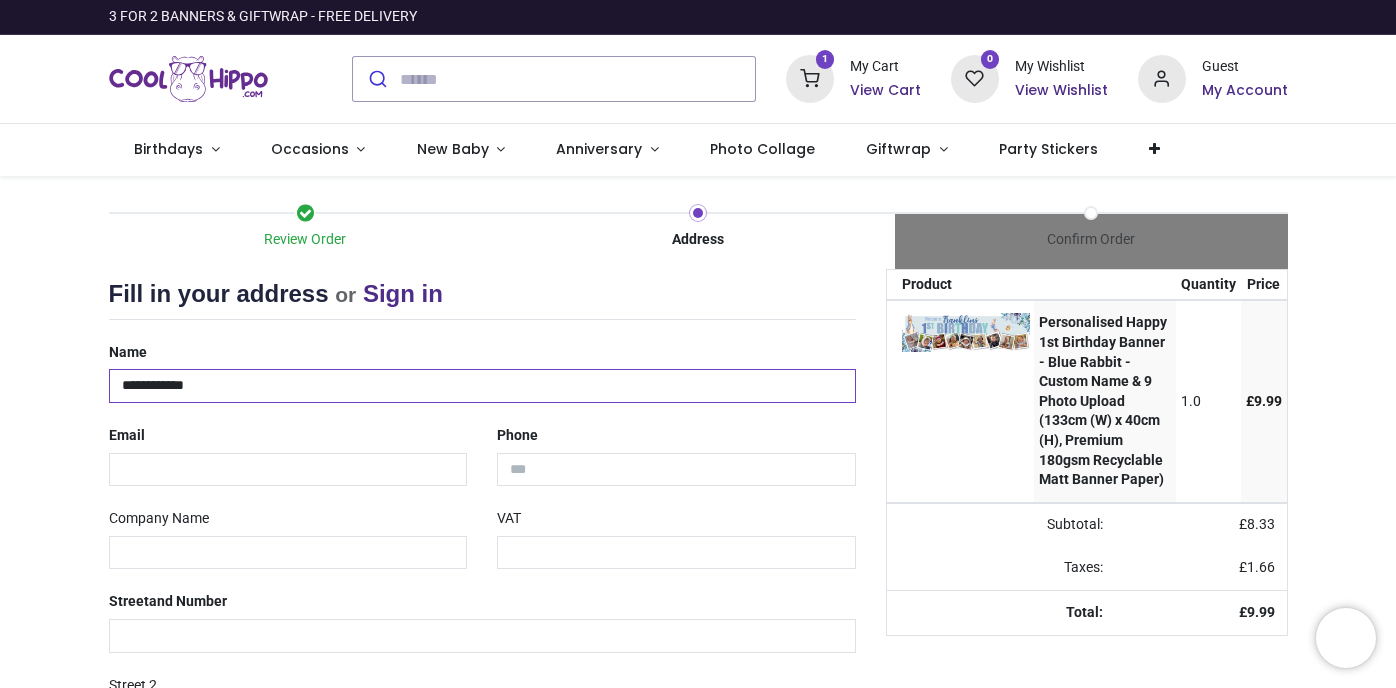 type on "**********" 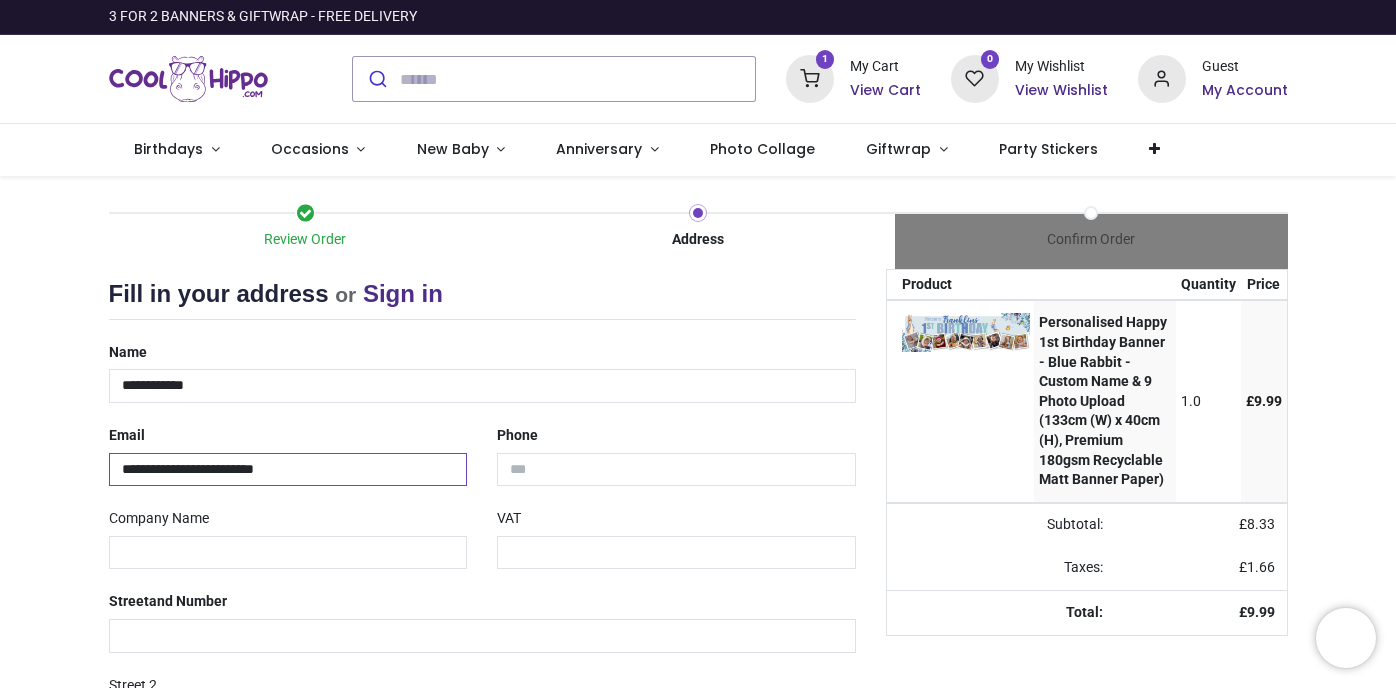 type on "**********" 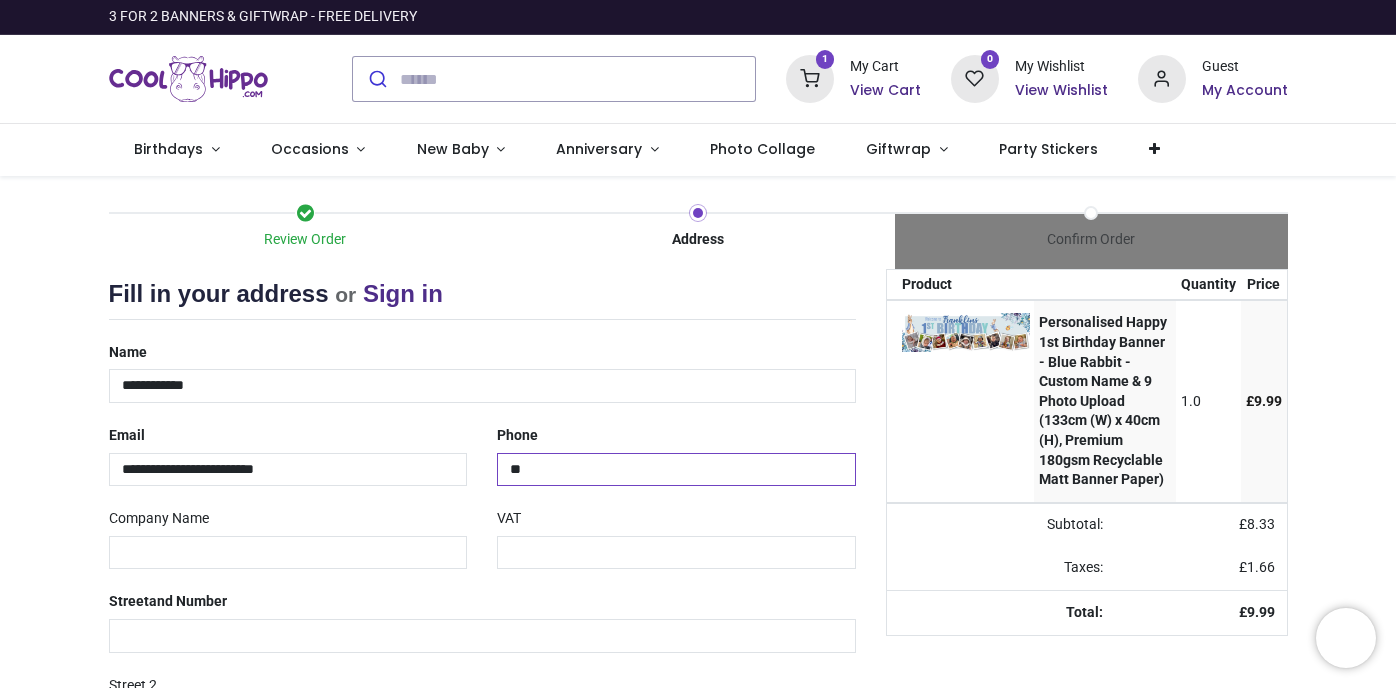 type on "*" 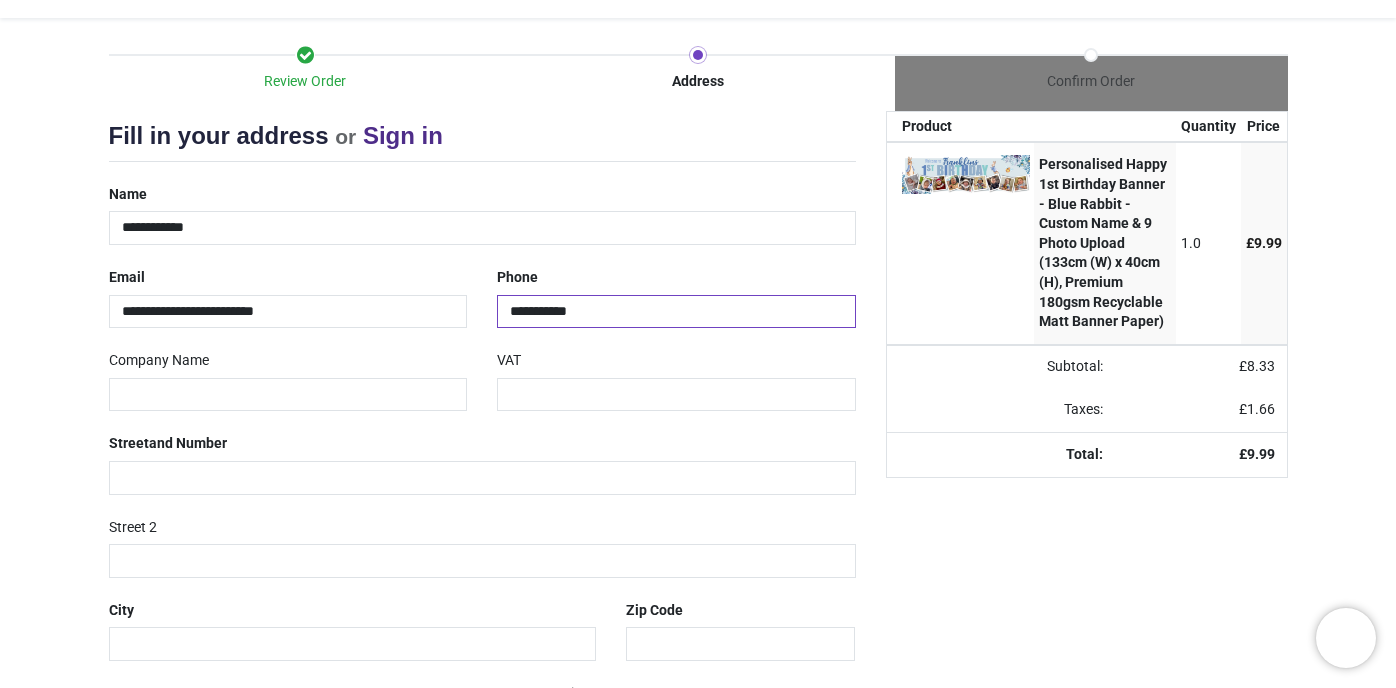 scroll, scrollTop: 161, scrollLeft: 0, axis: vertical 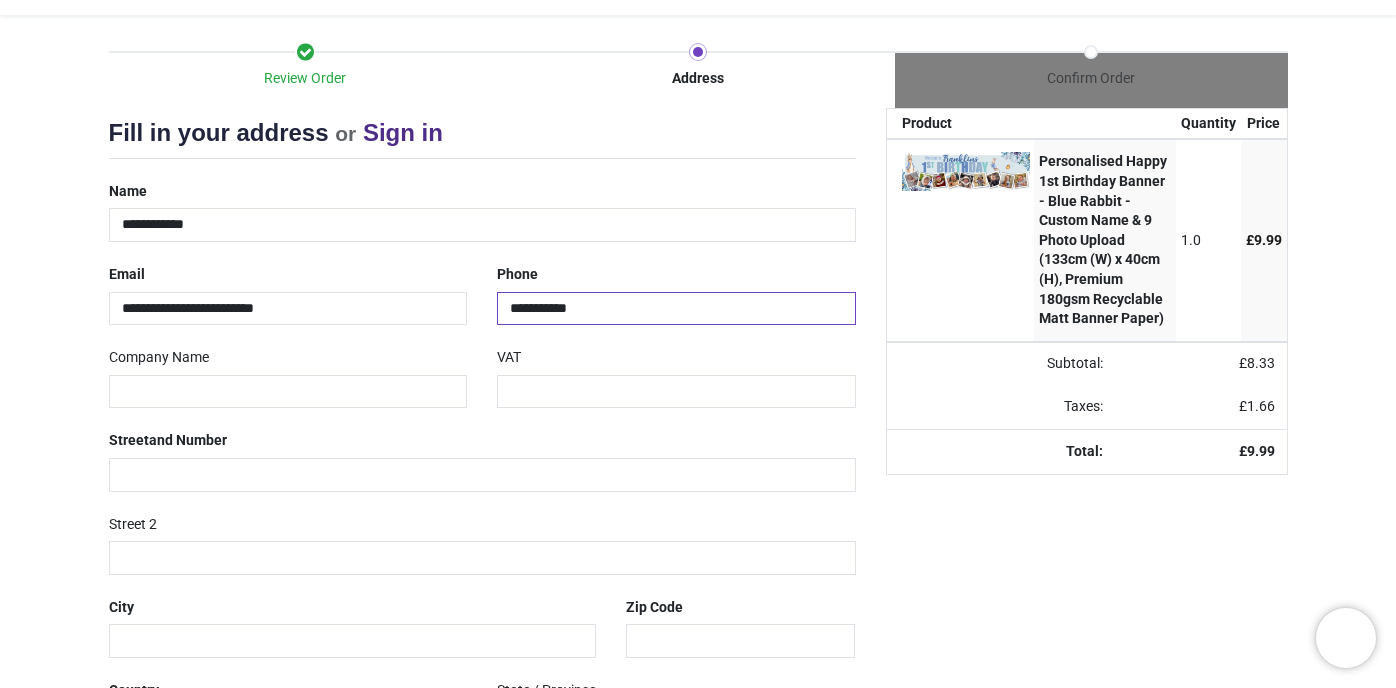 type on "**********" 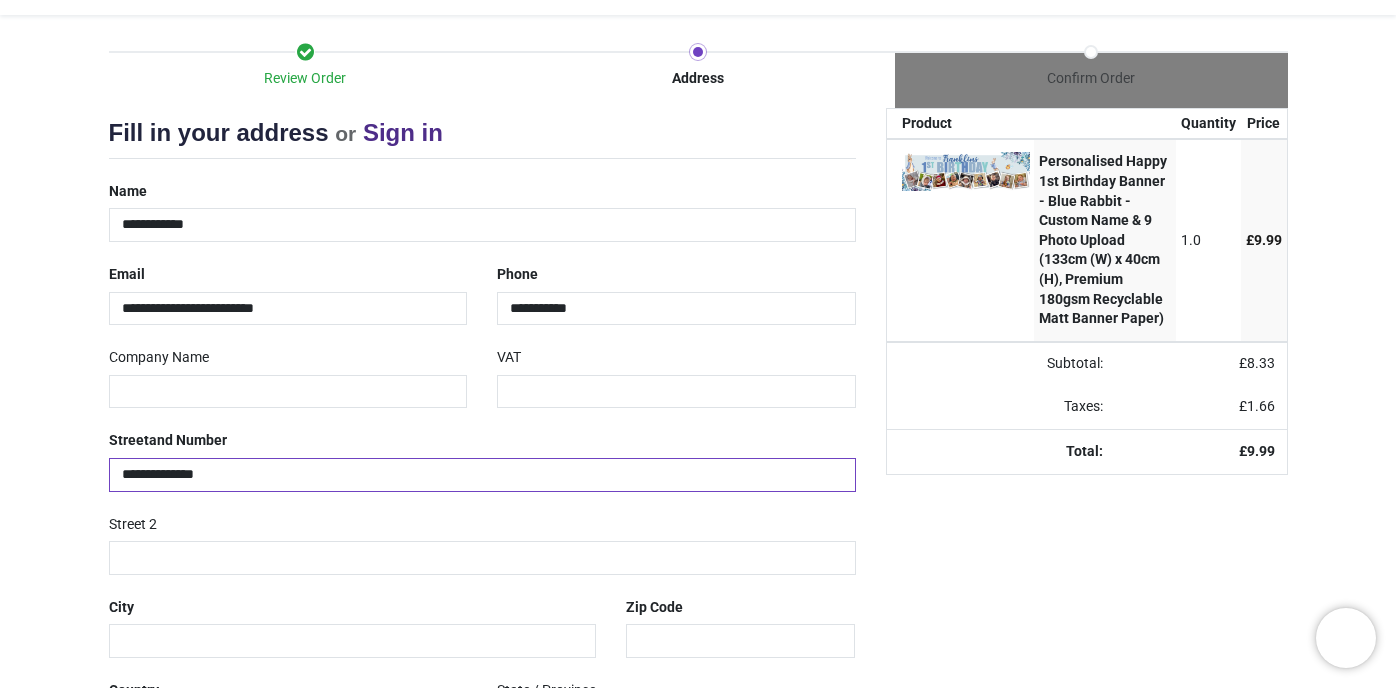 type on "**********" 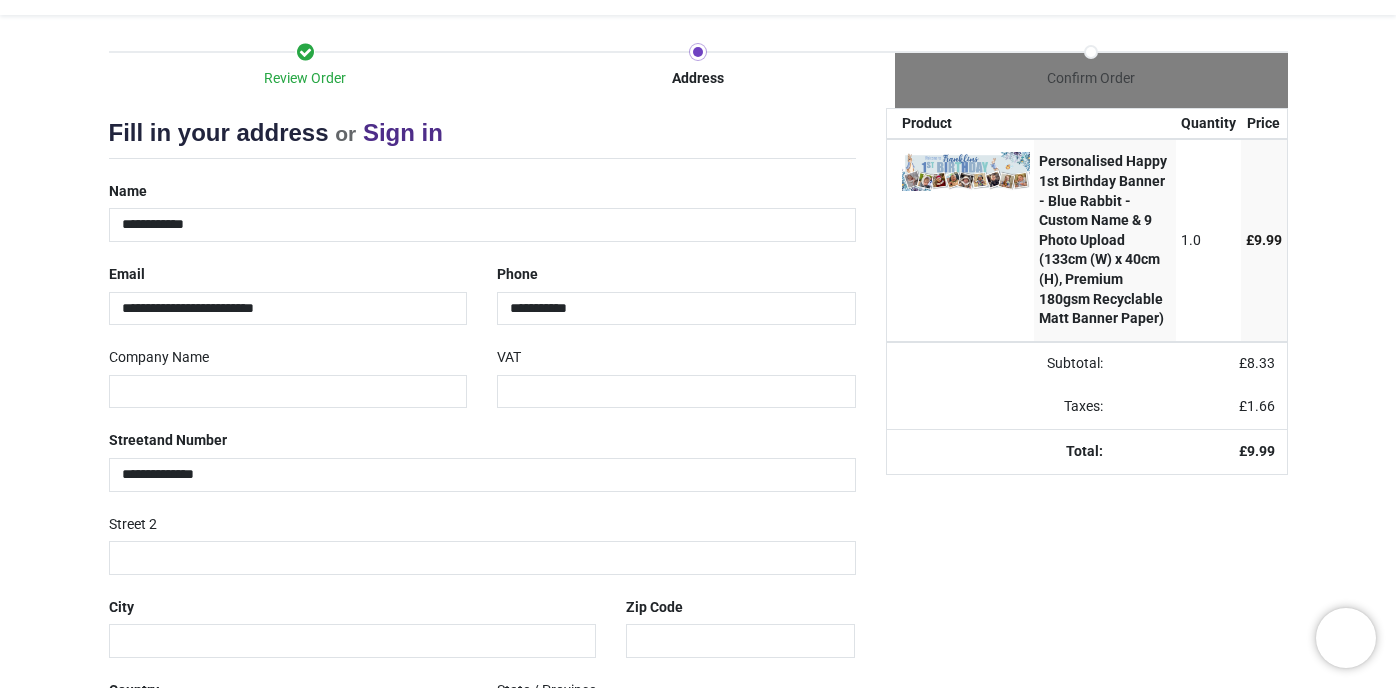 click on "Street 2" at bounding box center [482, 541] 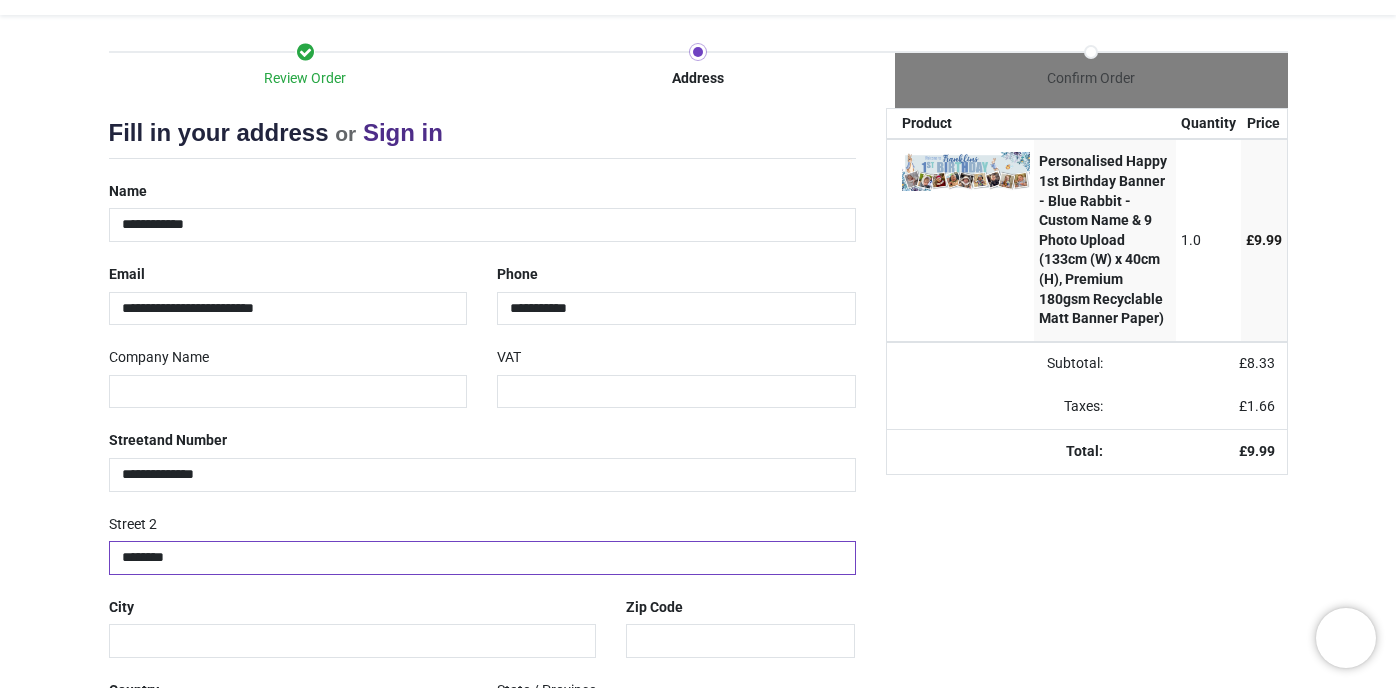 scroll, scrollTop: 311, scrollLeft: 0, axis: vertical 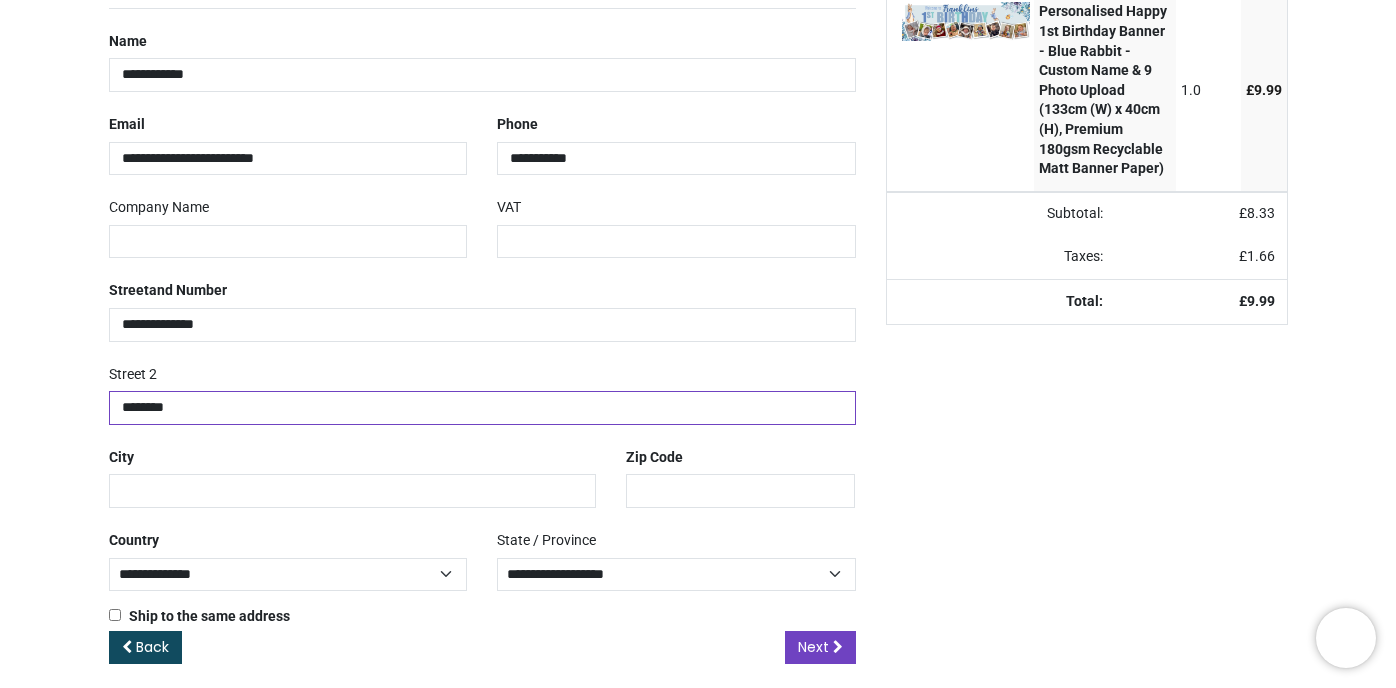 type on "********" 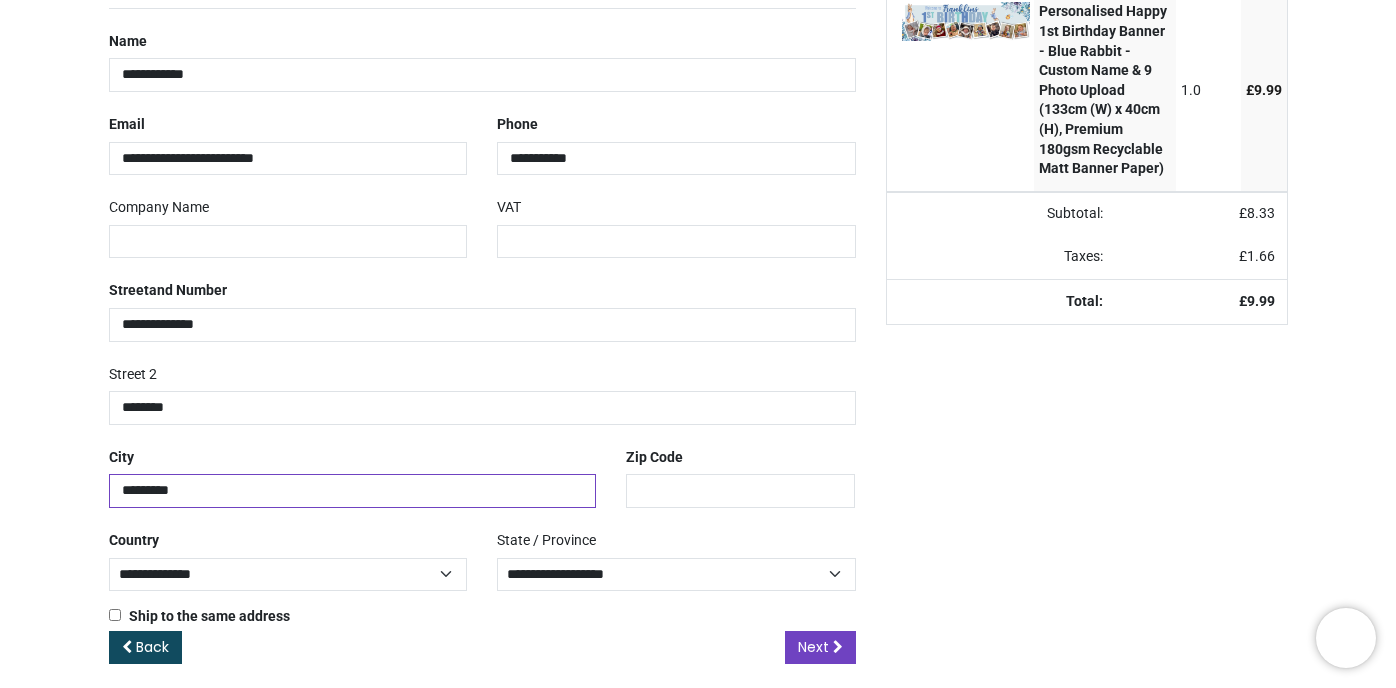 type on "*********" 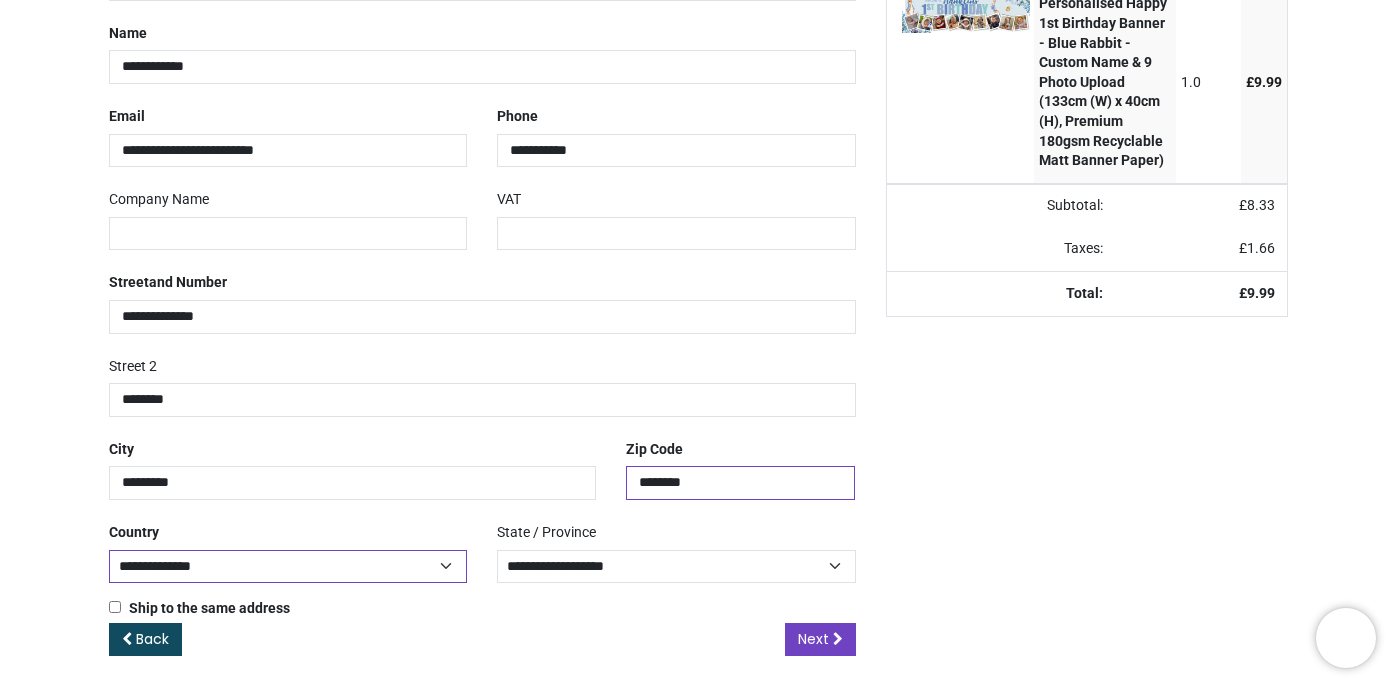 scroll, scrollTop: 317, scrollLeft: 0, axis: vertical 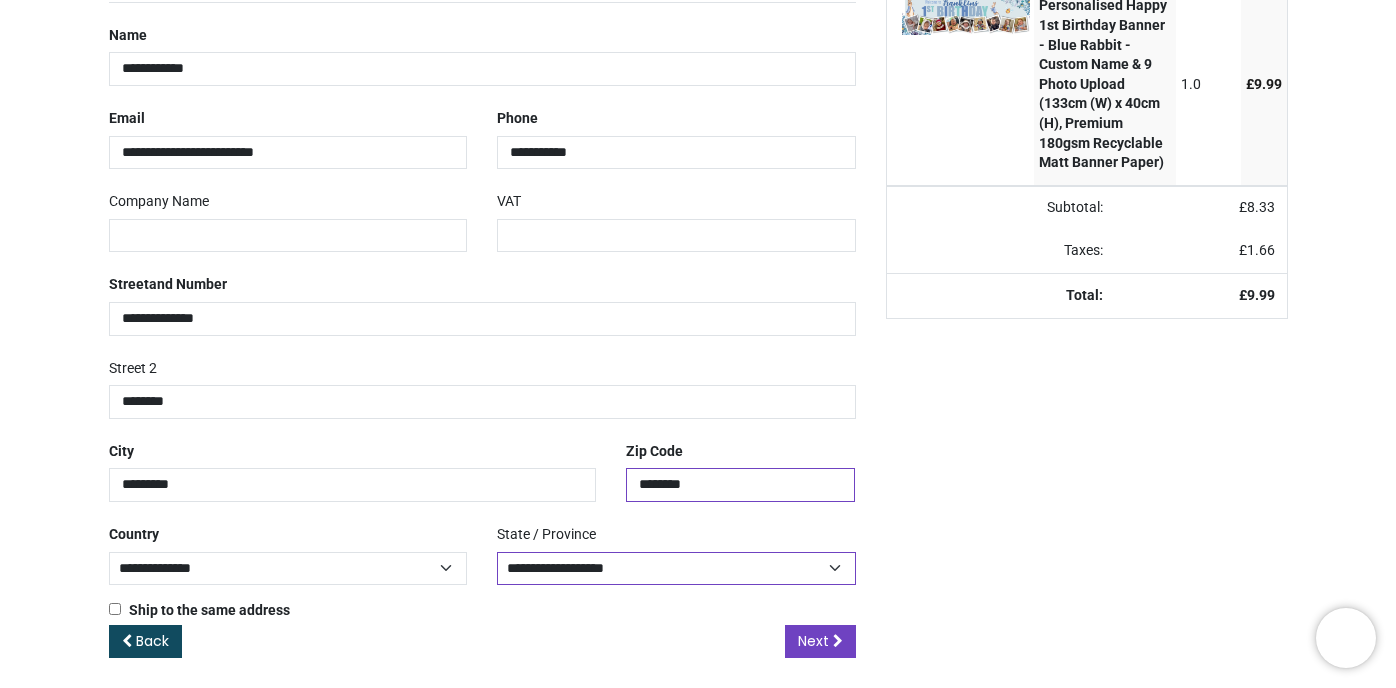 type on "********" 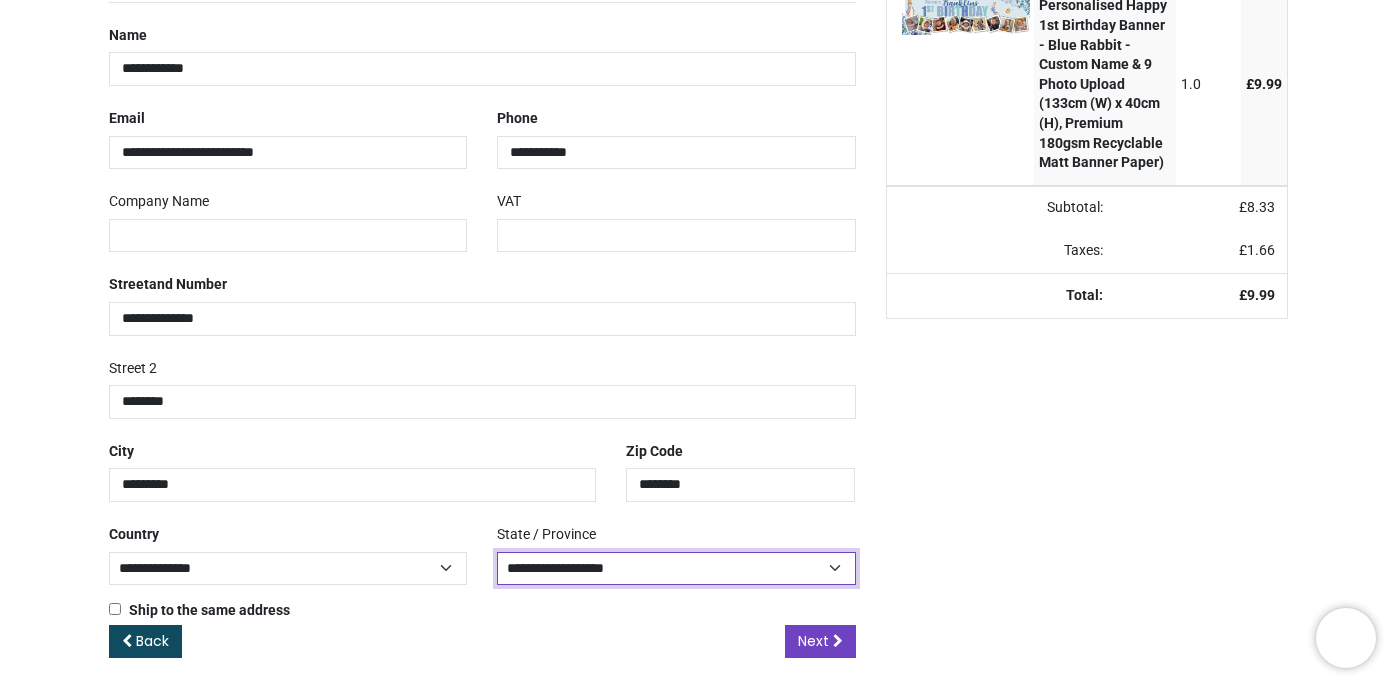 select on "***" 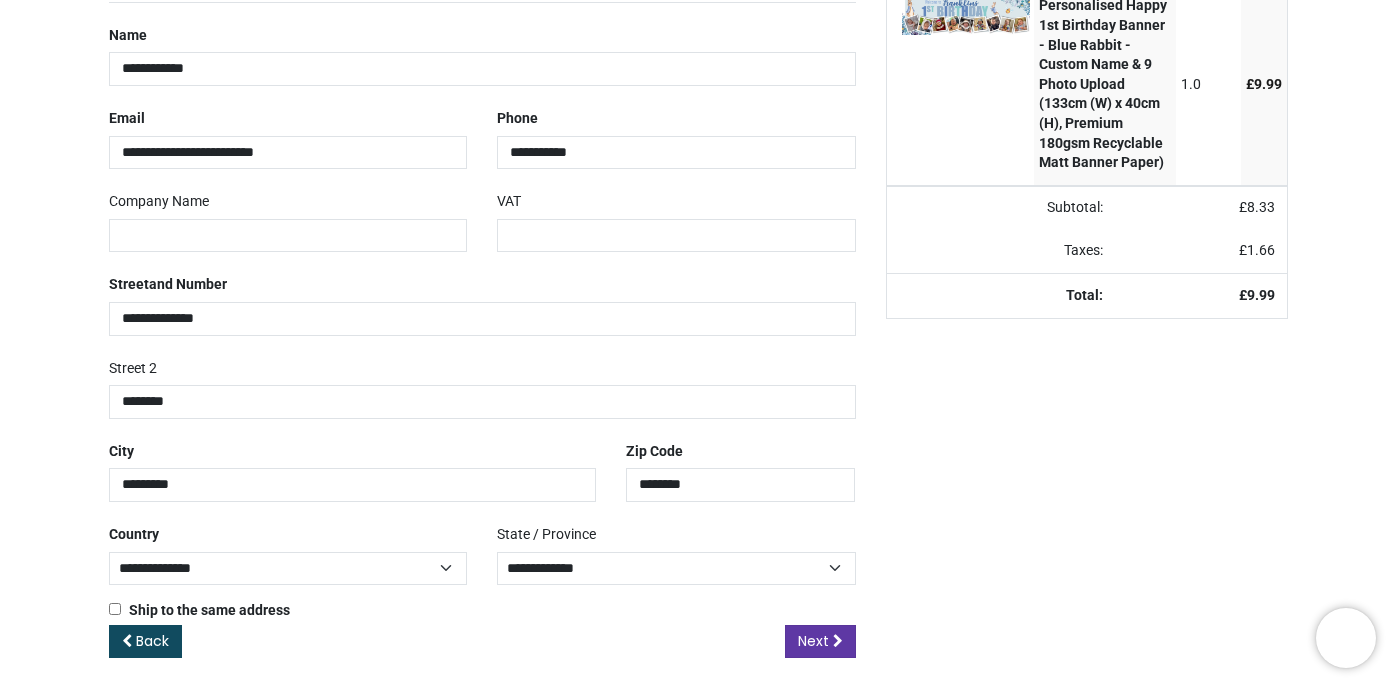 click on "Next" at bounding box center [820, 642] 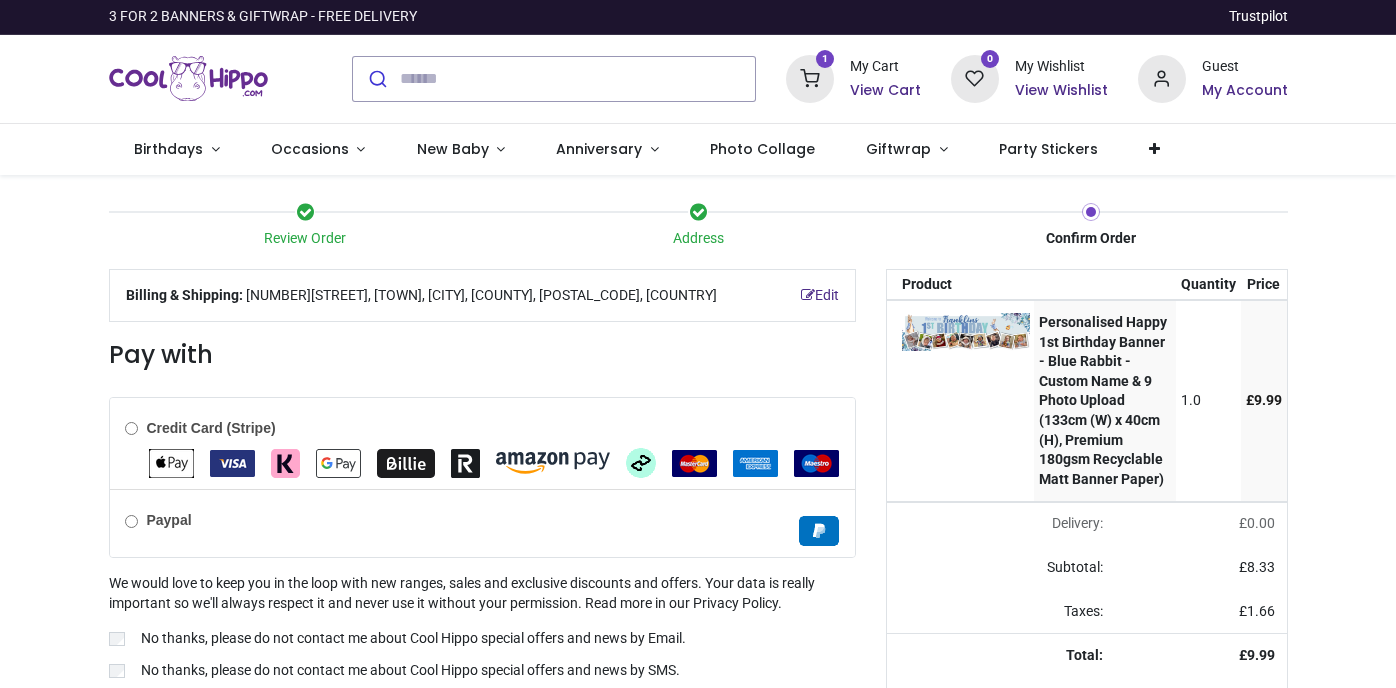 scroll, scrollTop: 0, scrollLeft: 0, axis: both 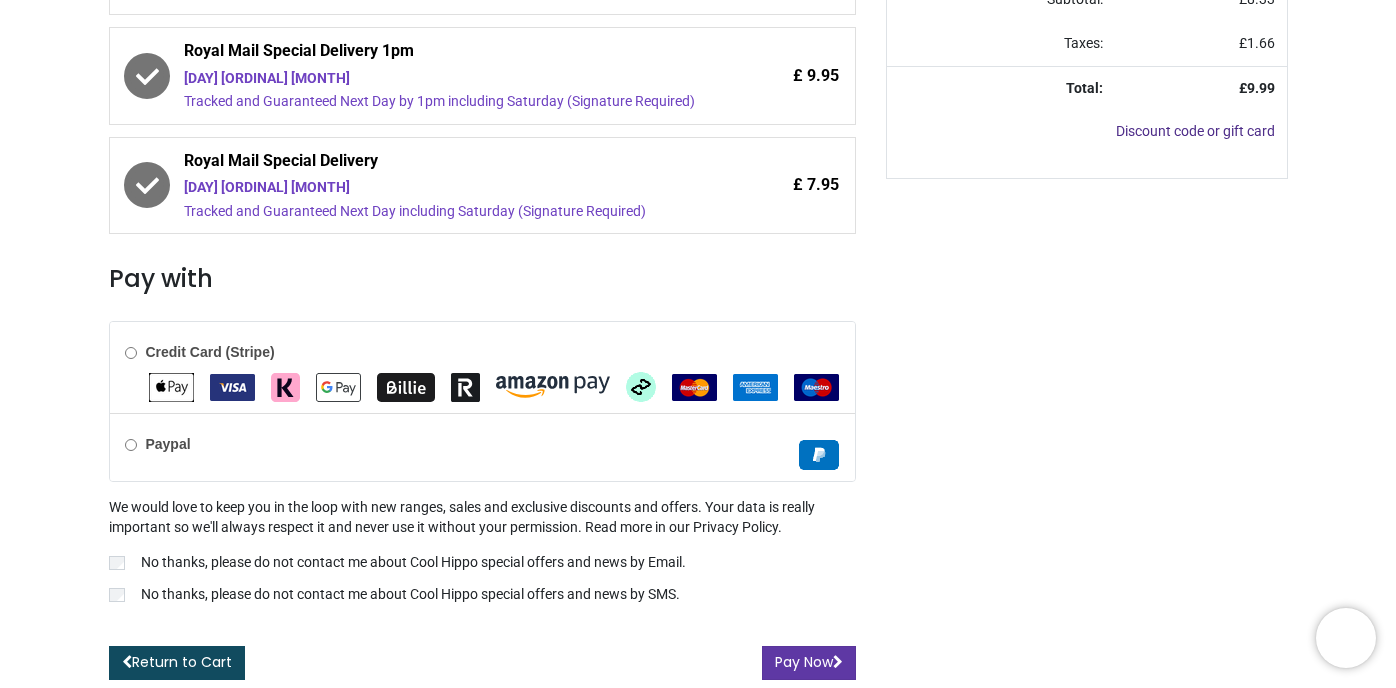 click on "Pay Now" at bounding box center (809, 663) 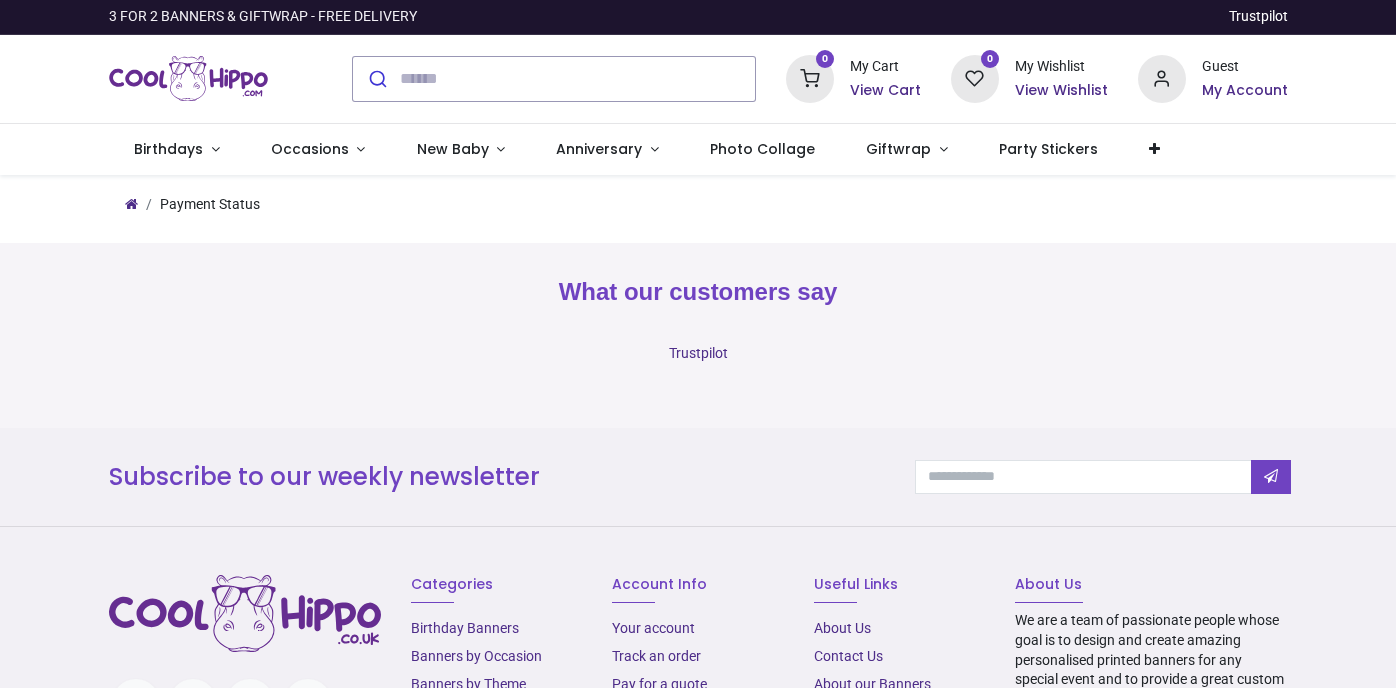 scroll, scrollTop: 0, scrollLeft: 0, axis: both 